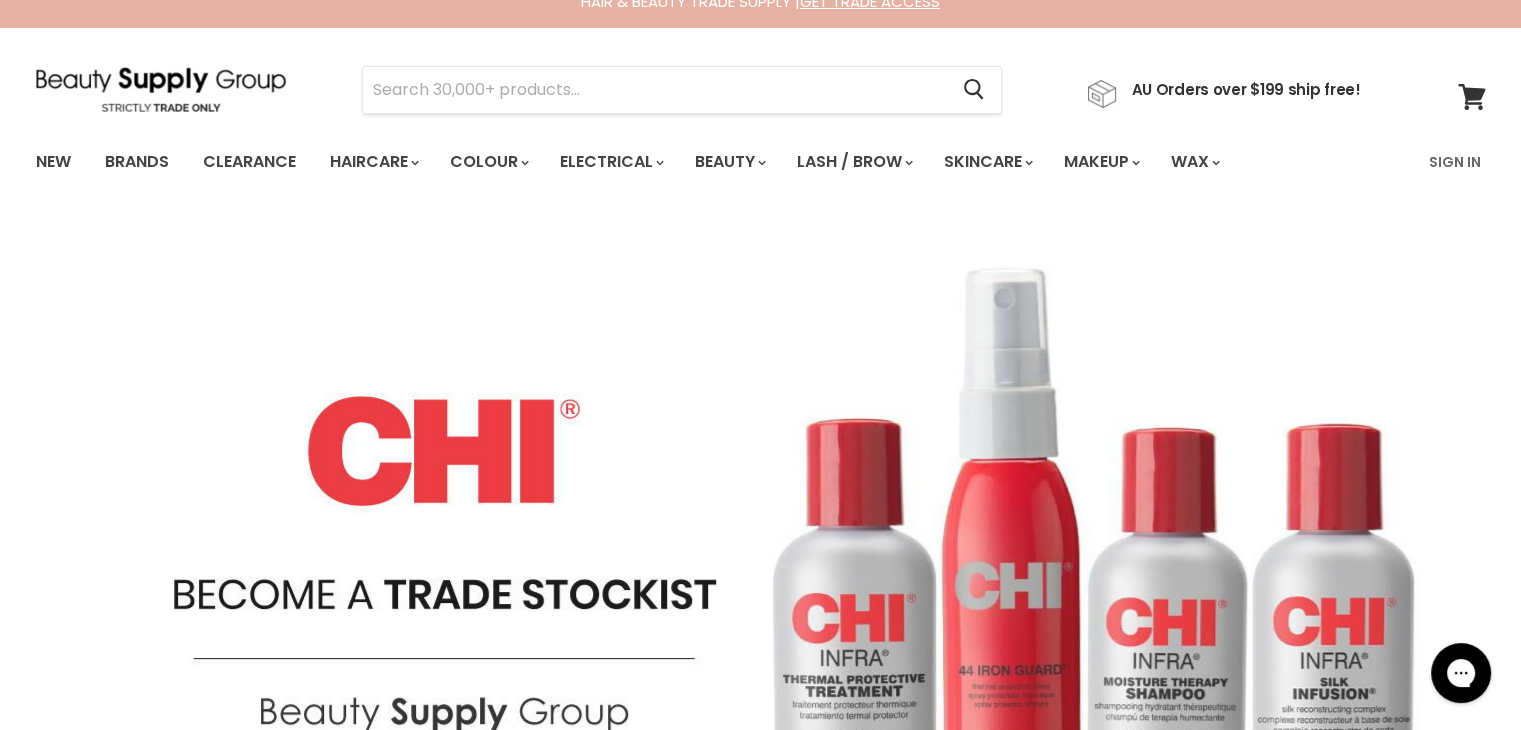 scroll, scrollTop: 0, scrollLeft: 0, axis: both 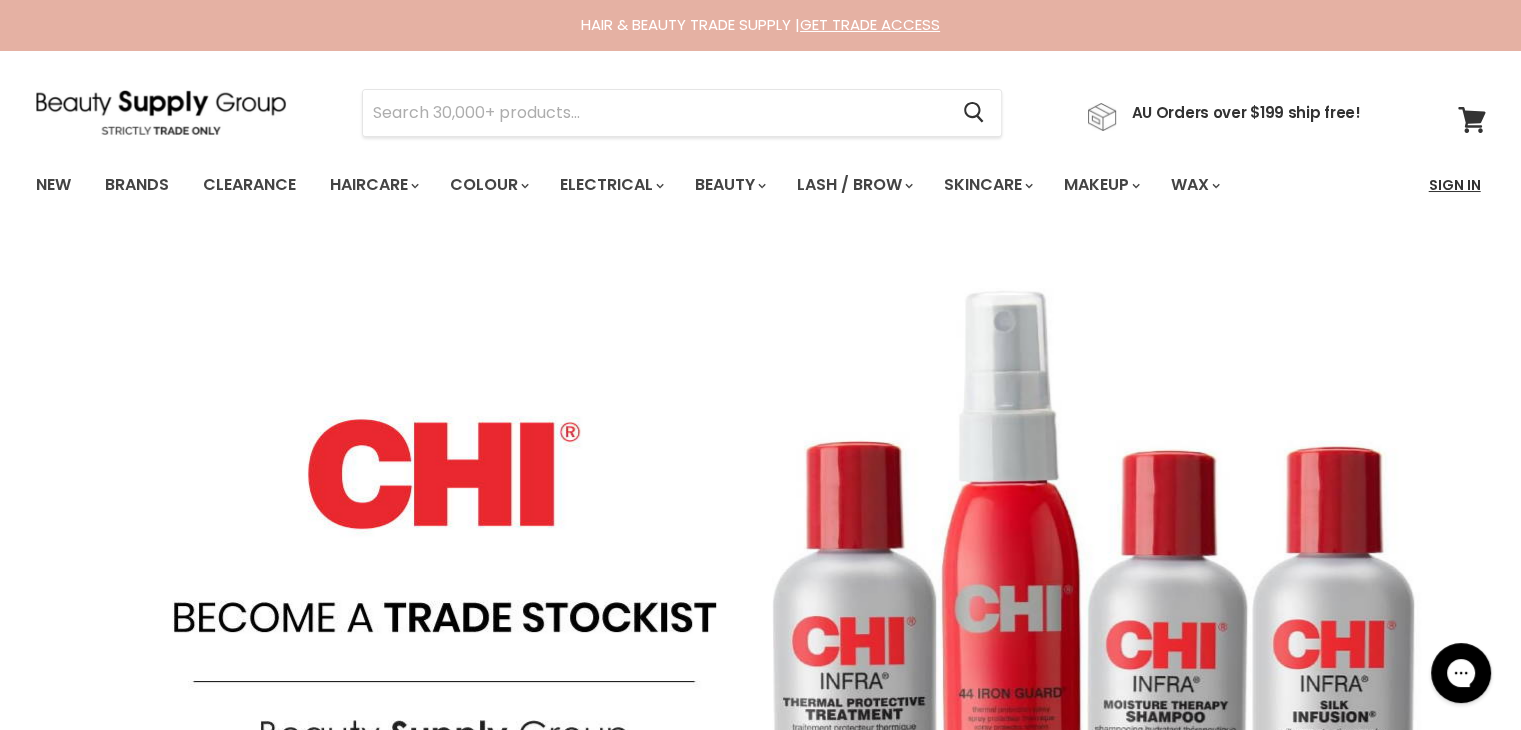 click on "Sign In" at bounding box center (1455, 185) 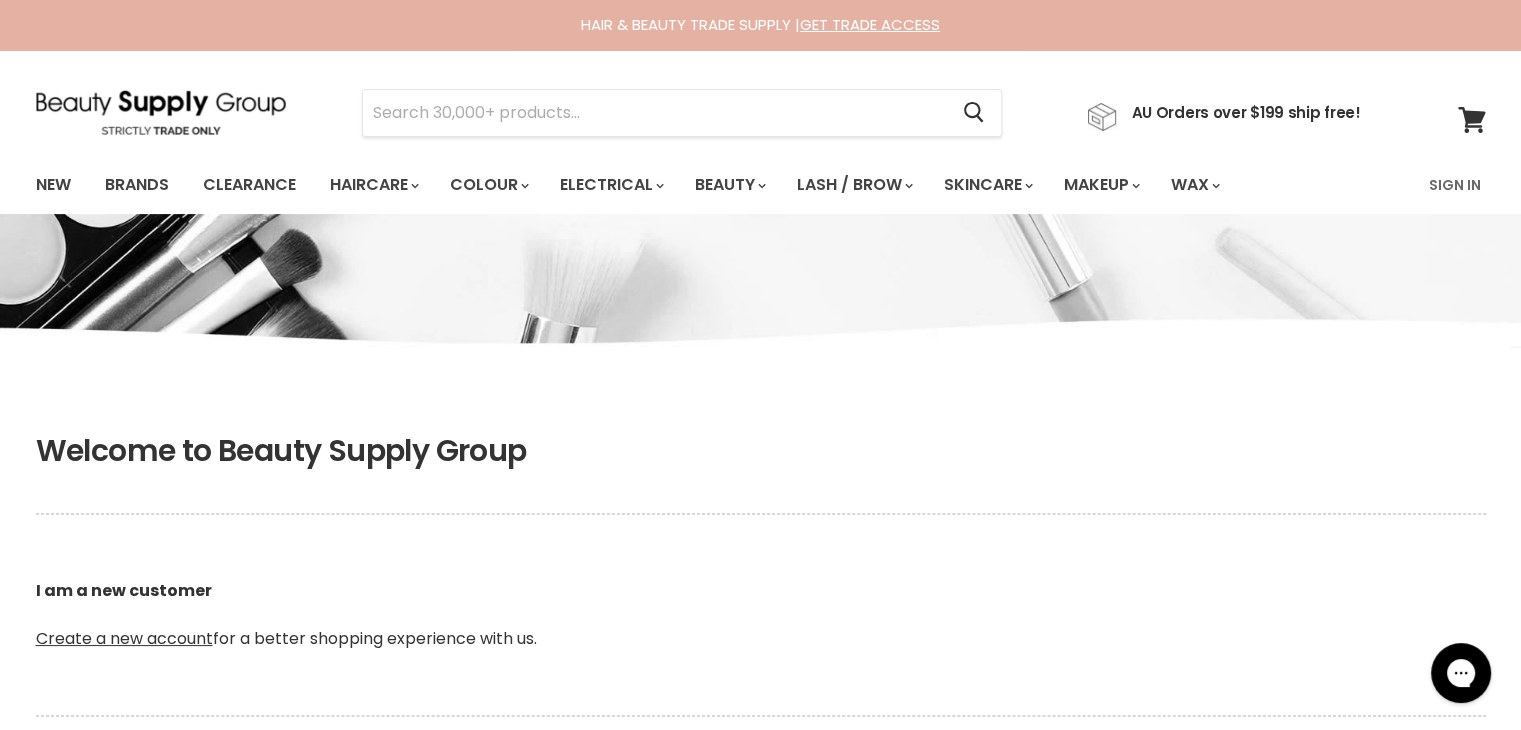 scroll, scrollTop: 433, scrollLeft: 0, axis: vertical 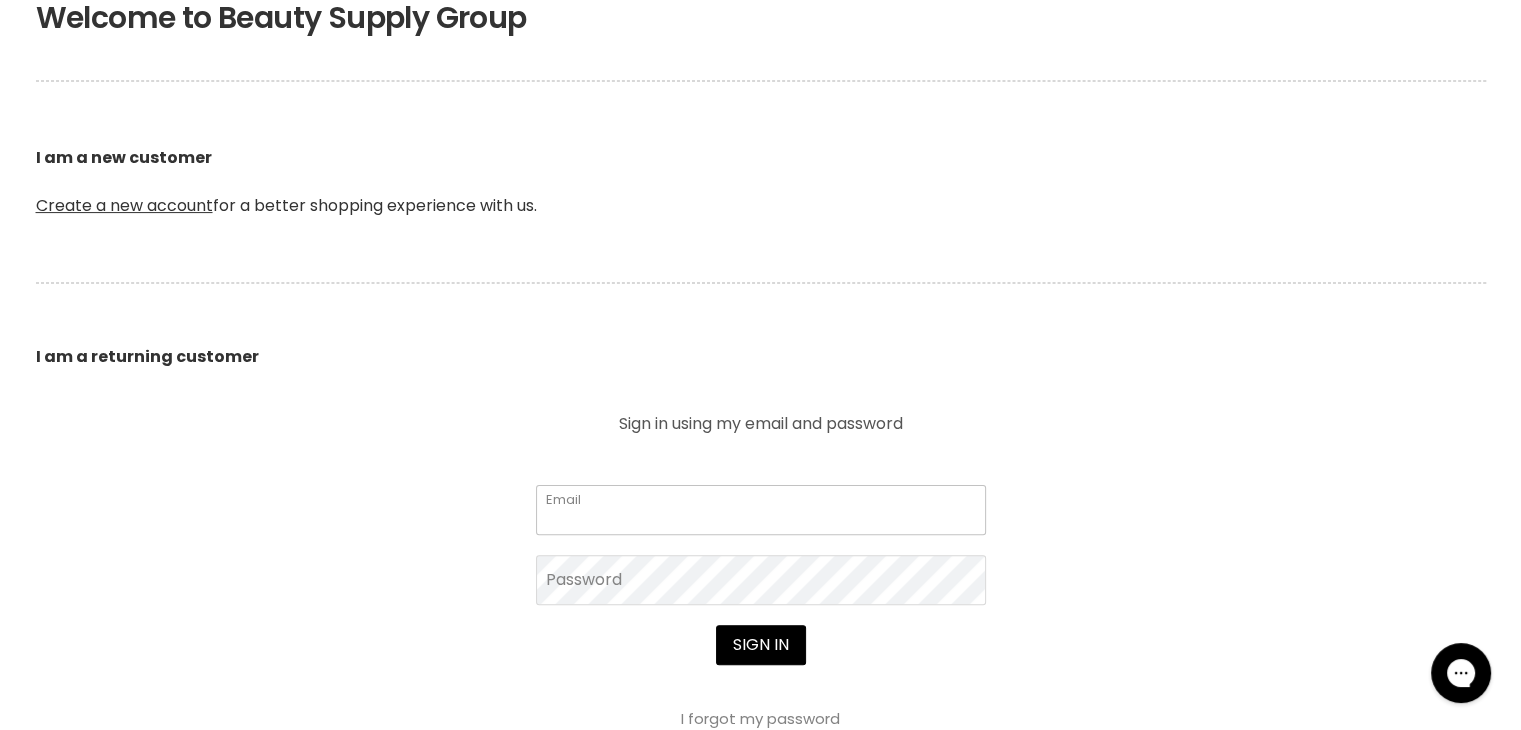 click on "Email" at bounding box center (761, 510) 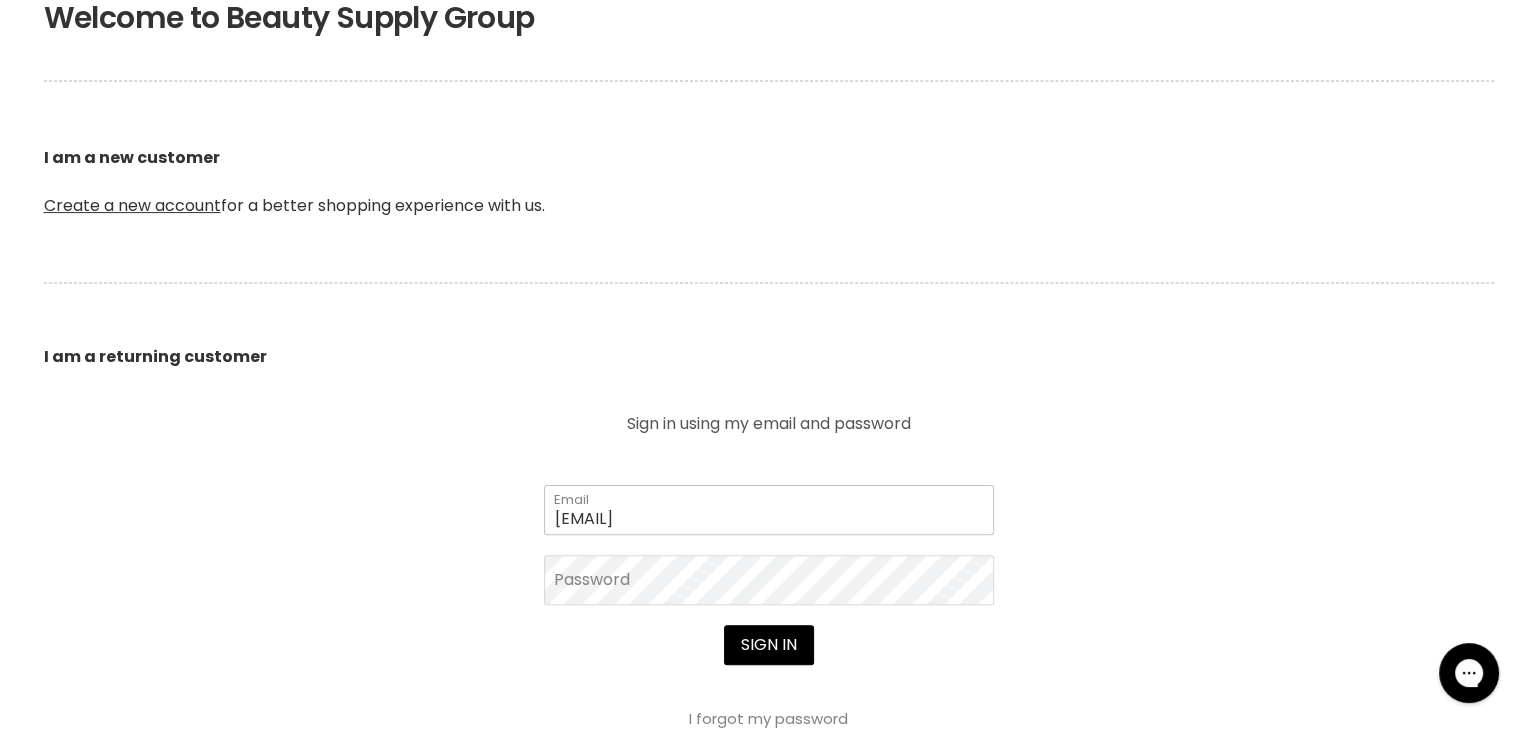 scroll, scrollTop: 435, scrollLeft: 0, axis: vertical 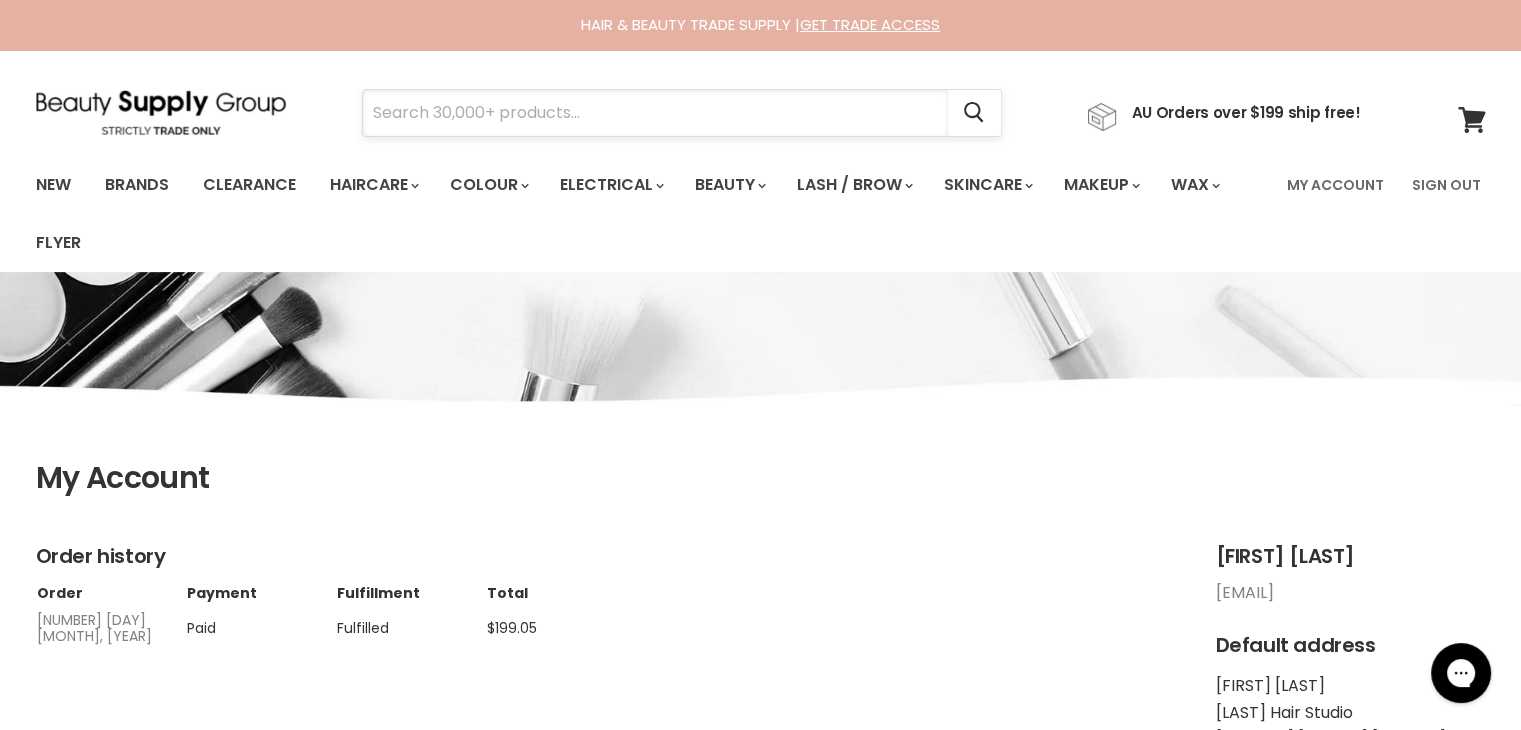 click at bounding box center (655, 113) 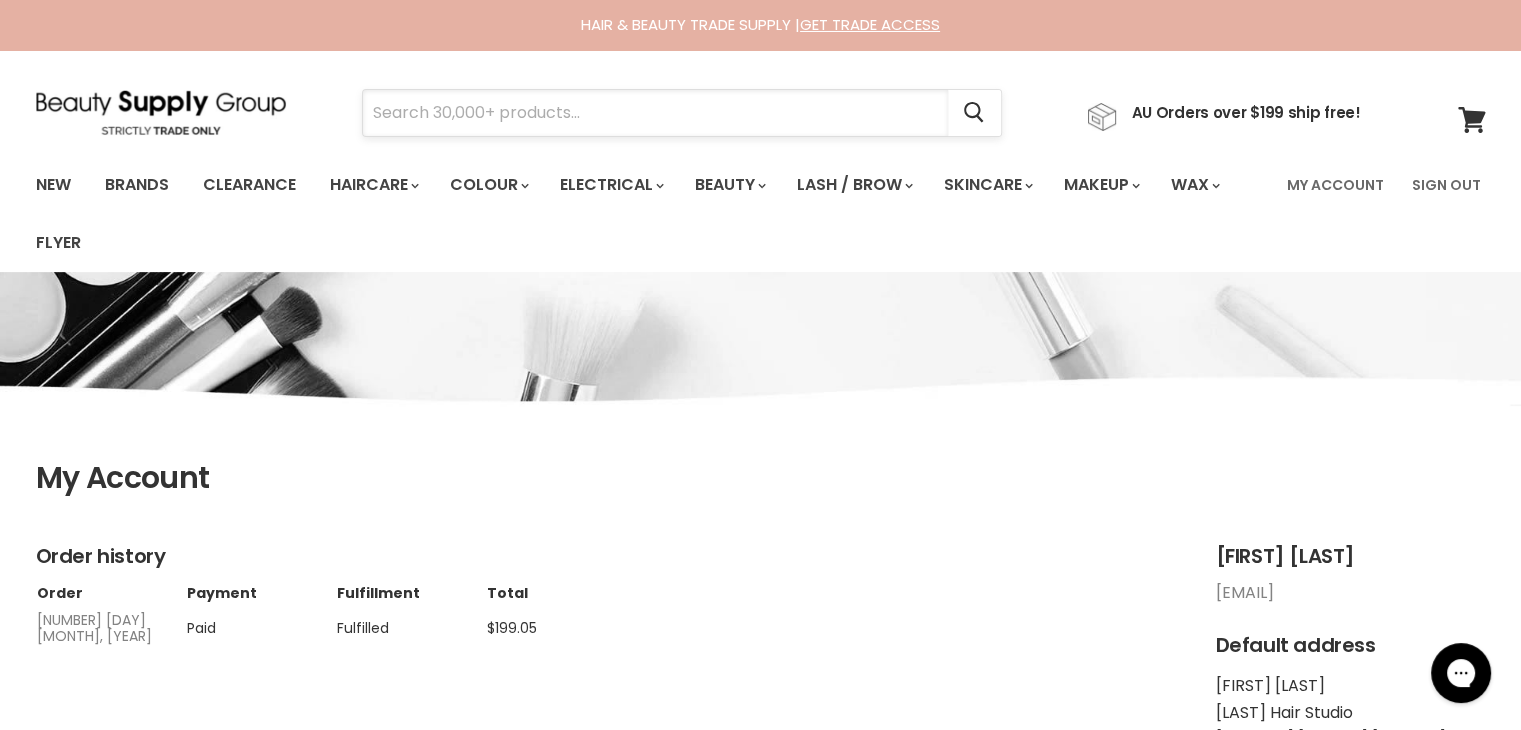 type on "m" 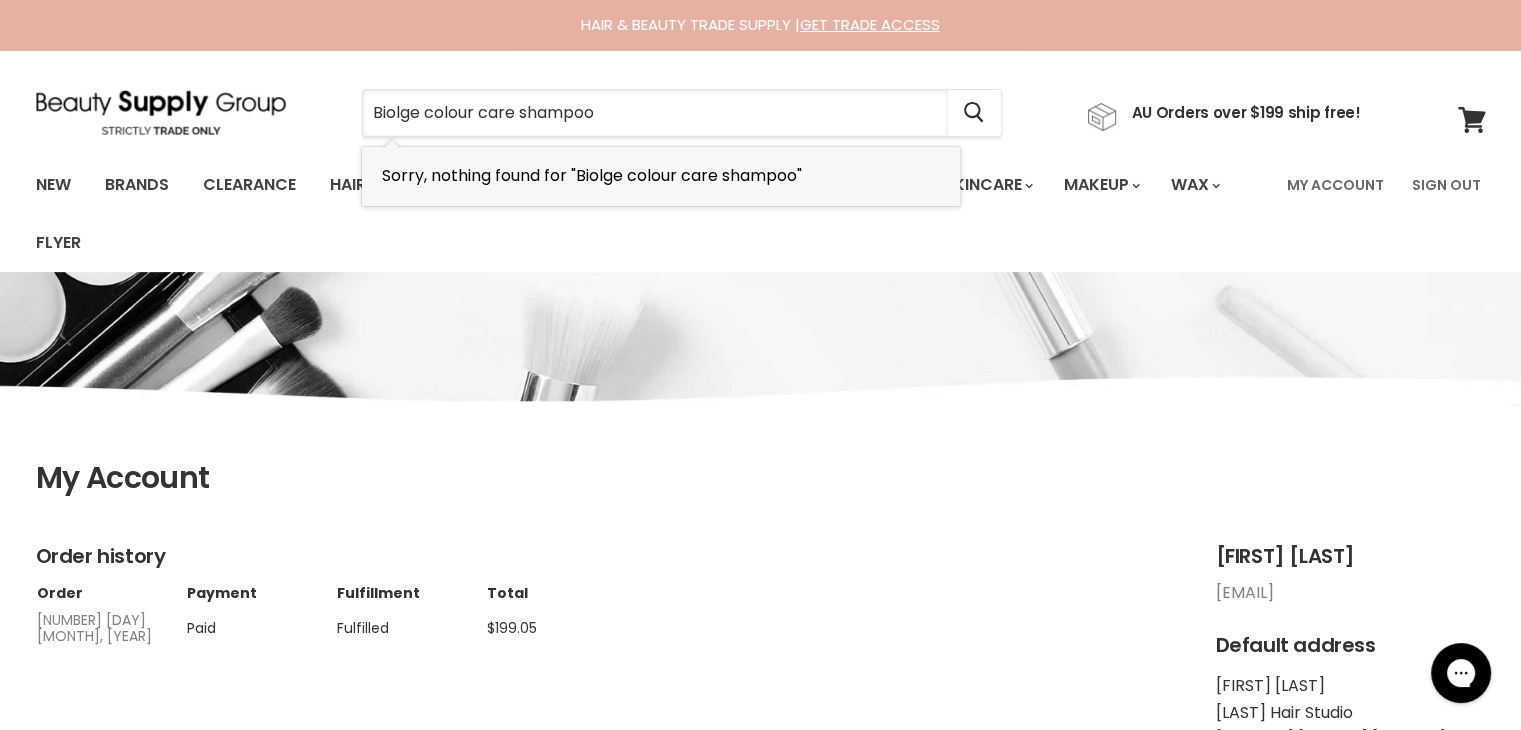 click on "Sorry, nothing found for "Biolge colour care shampoo"" at bounding box center (592, 175) 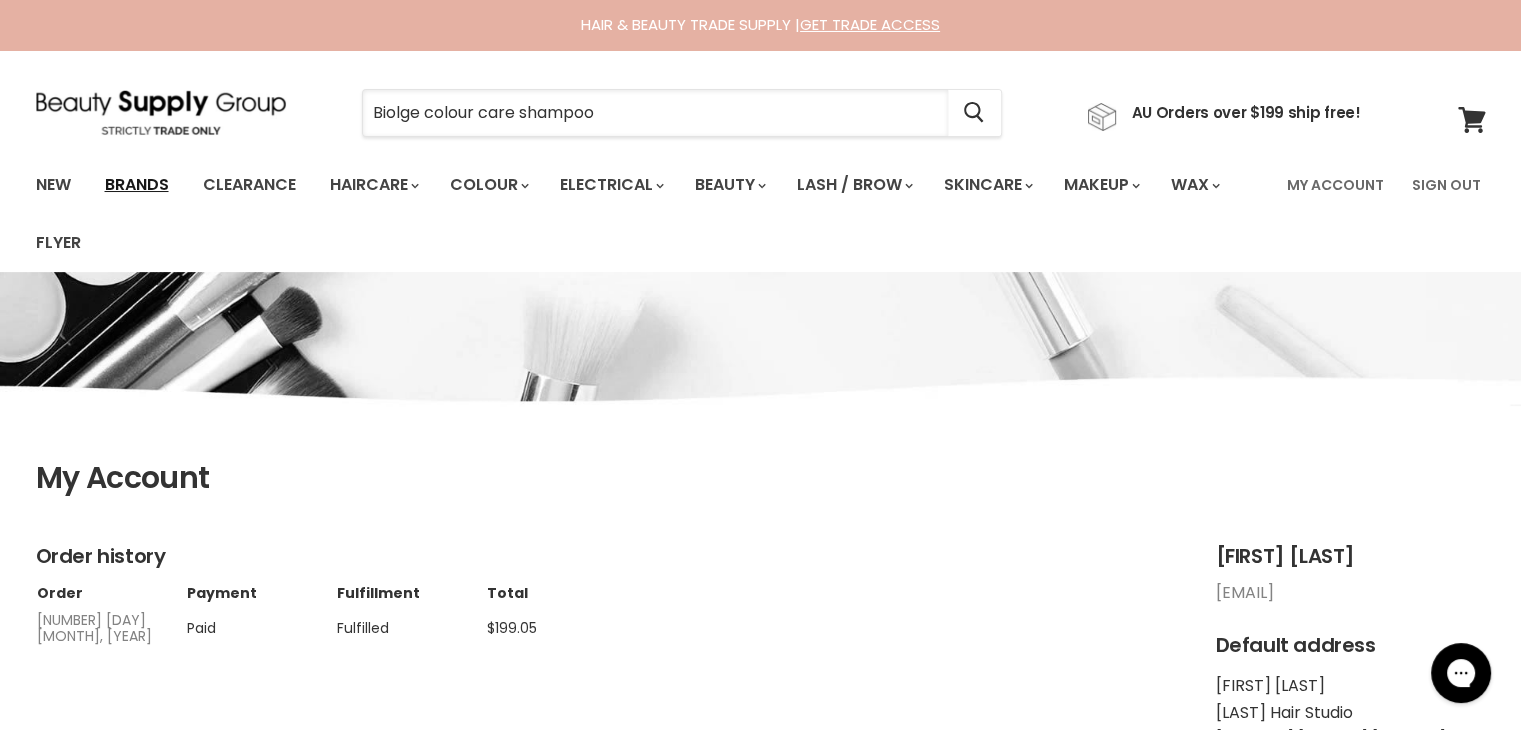 type on "Biolge colour care shampoo" 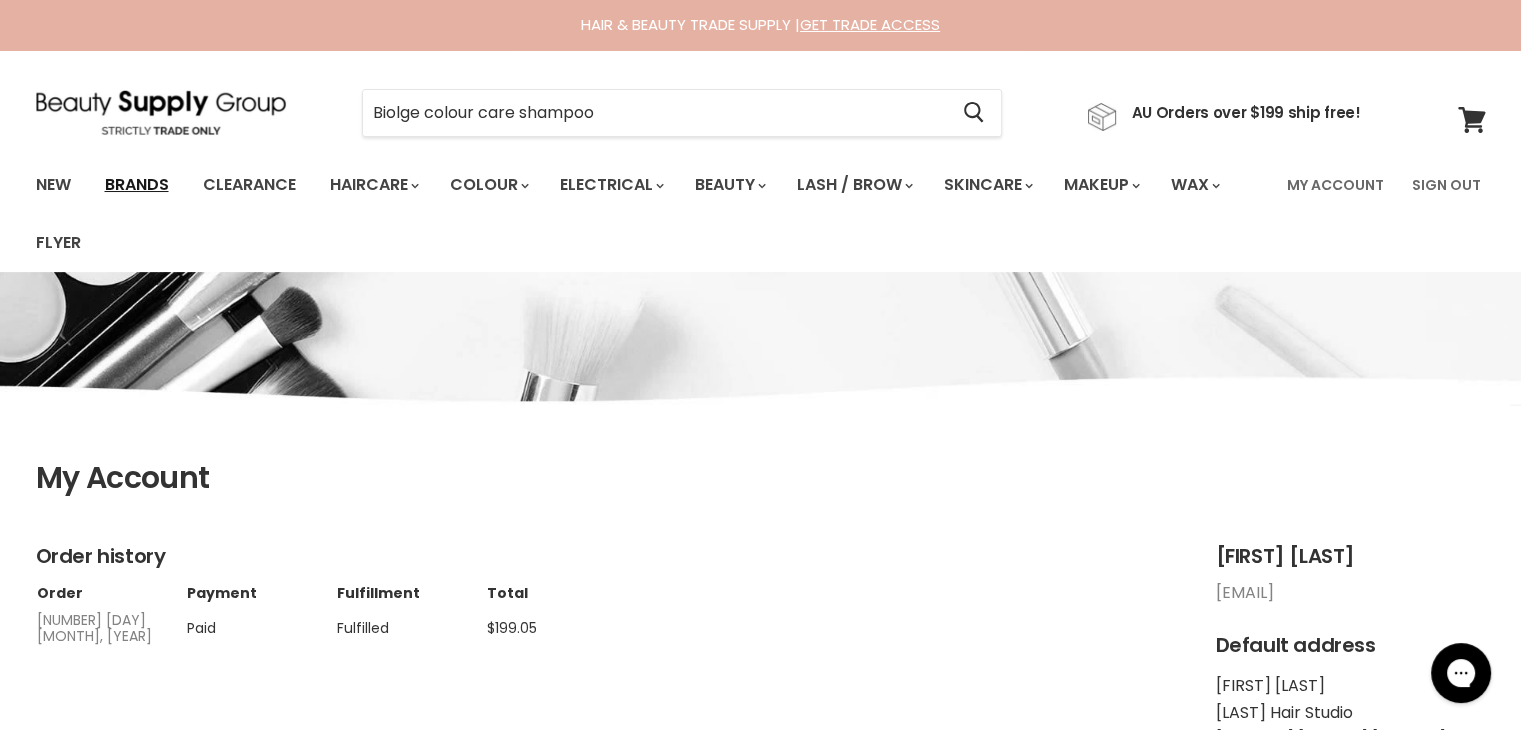 click on "Brands" at bounding box center (137, 185) 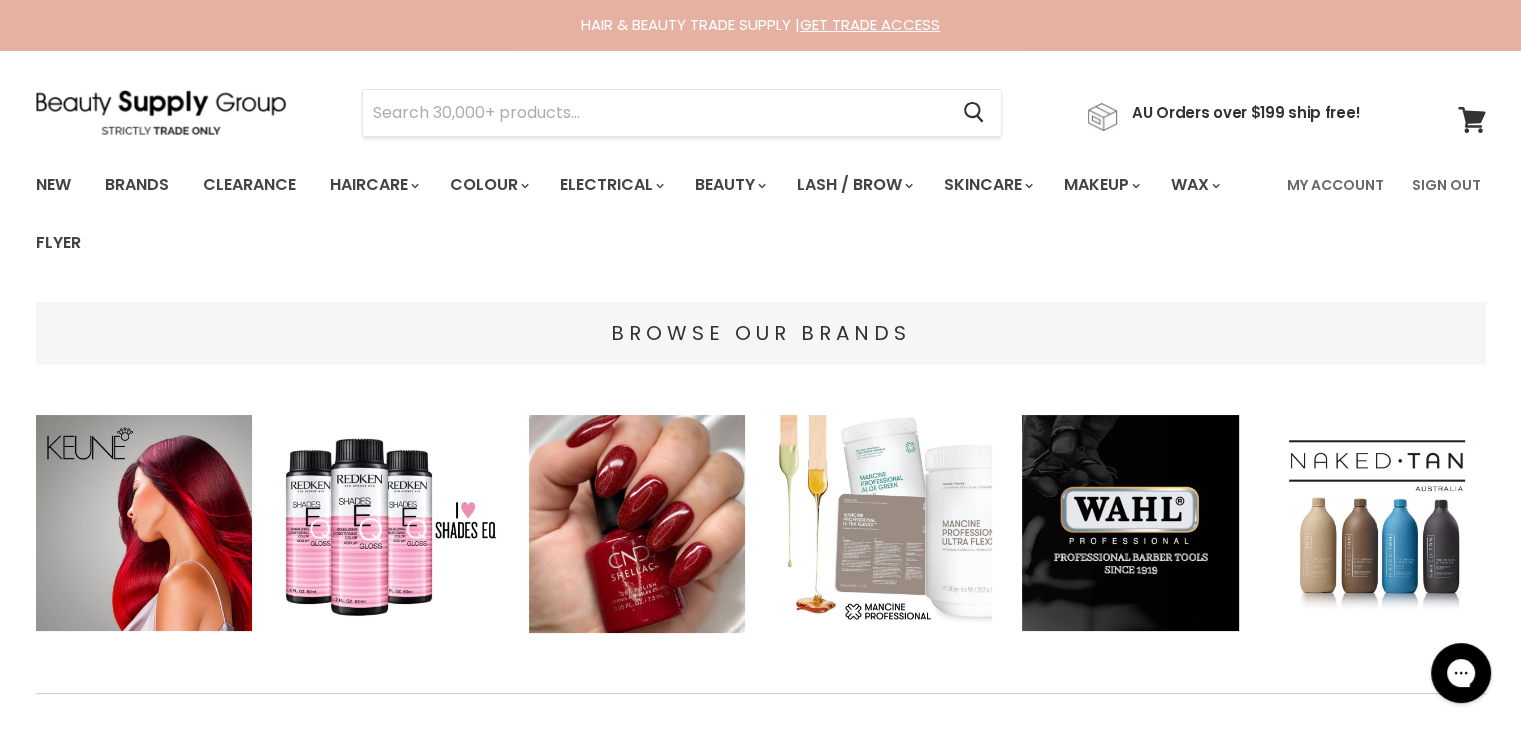 scroll, scrollTop: 0, scrollLeft: 0, axis: both 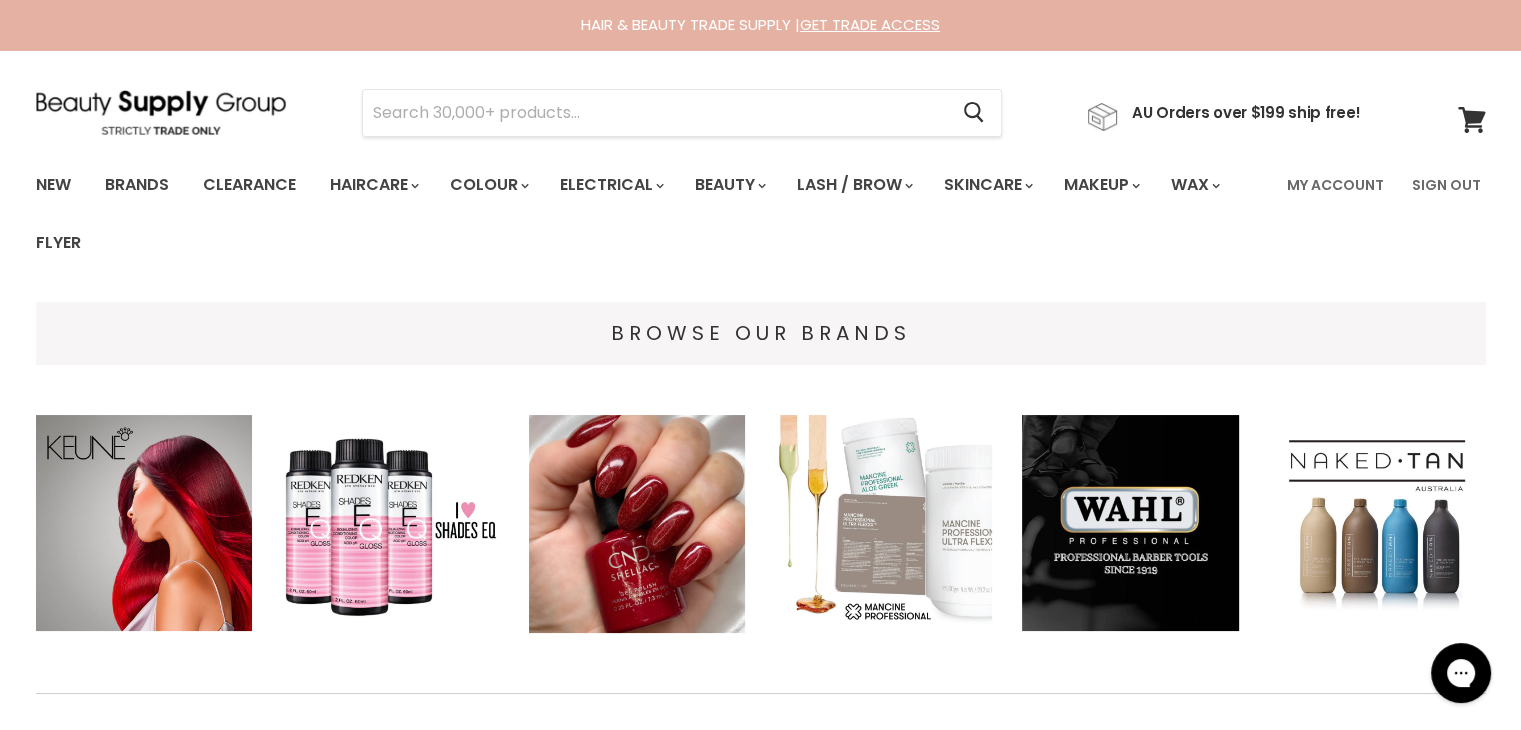 click on "Brands" at bounding box center [137, 185] 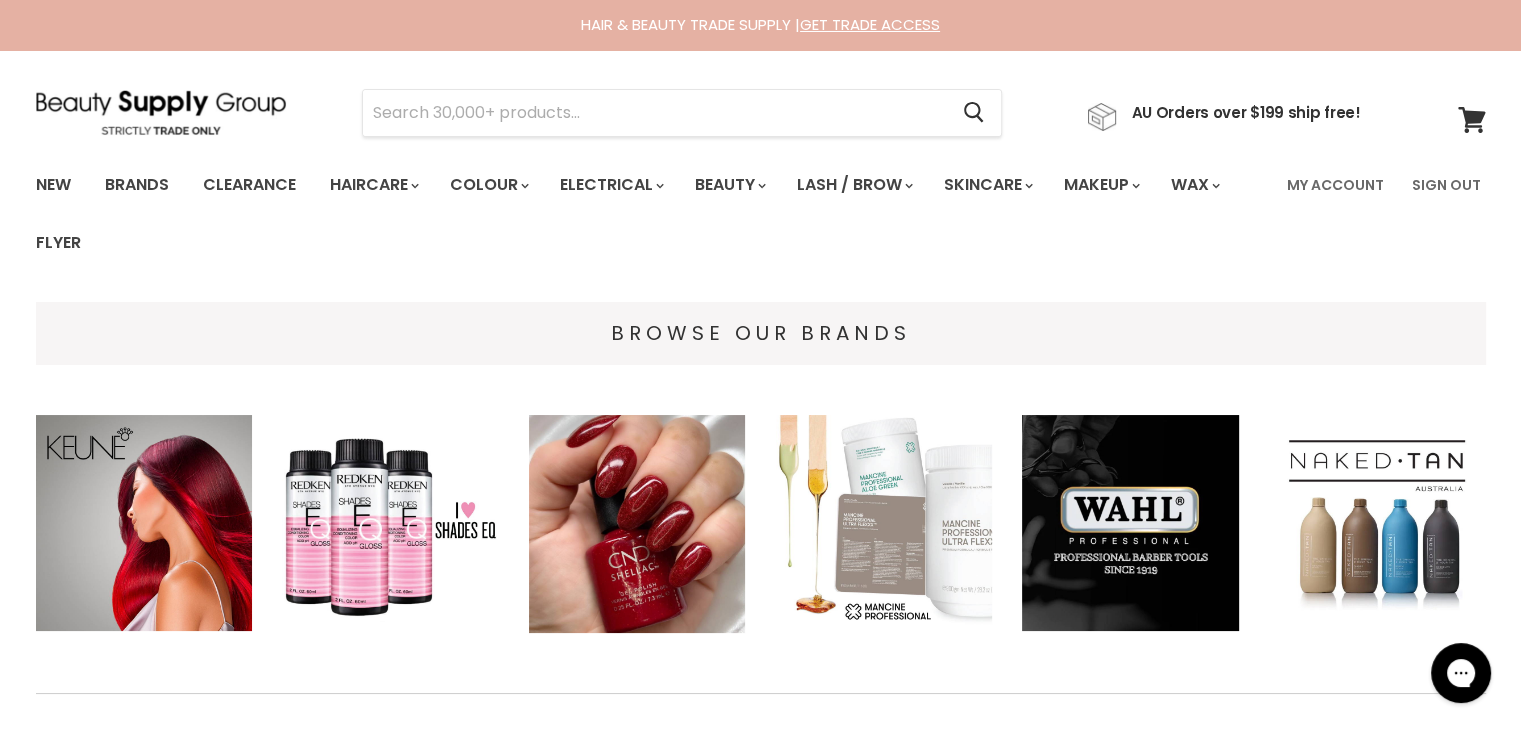 scroll, scrollTop: 0, scrollLeft: 0, axis: both 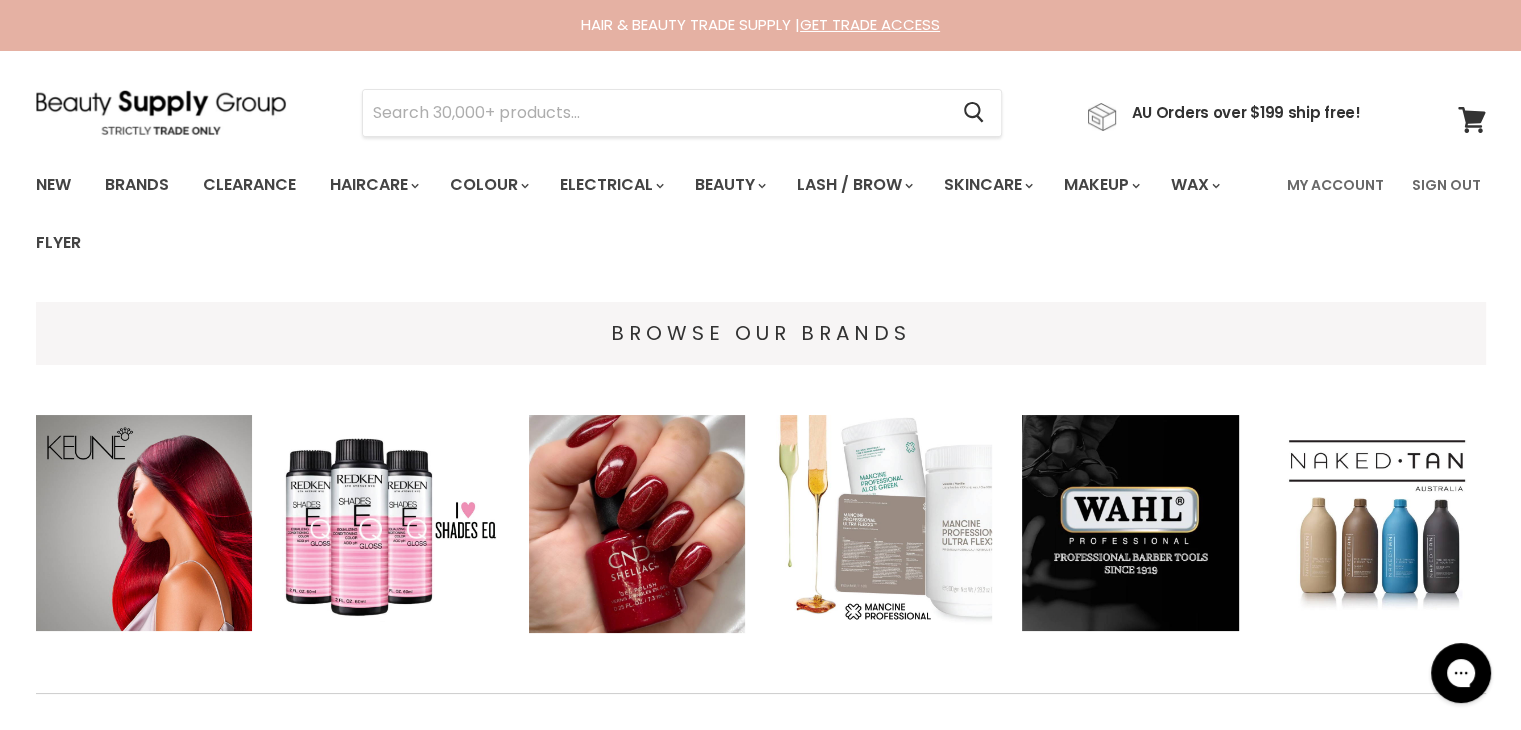 click on "Brands" at bounding box center (137, 185) 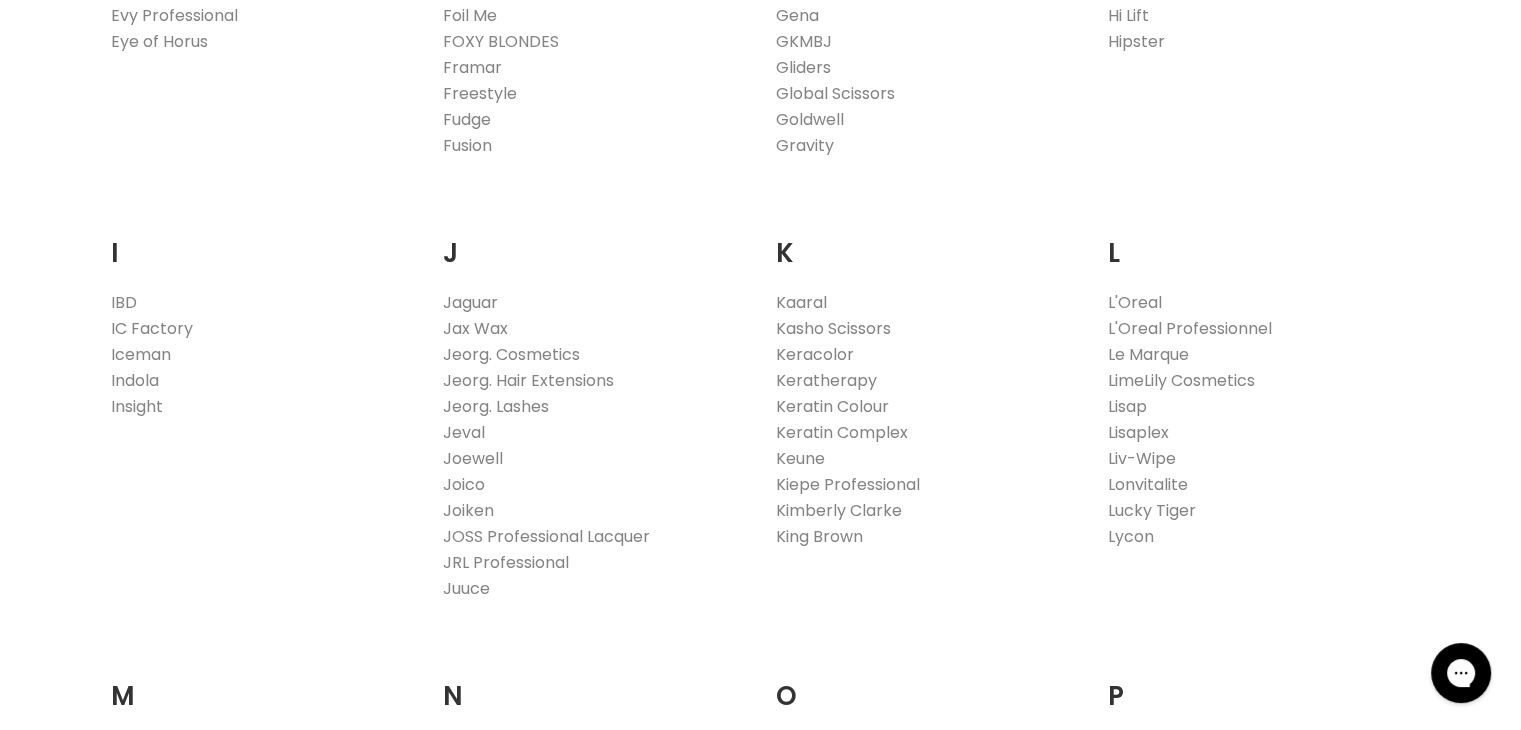scroll, scrollTop: 1733, scrollLeft: 0, axis: vertical 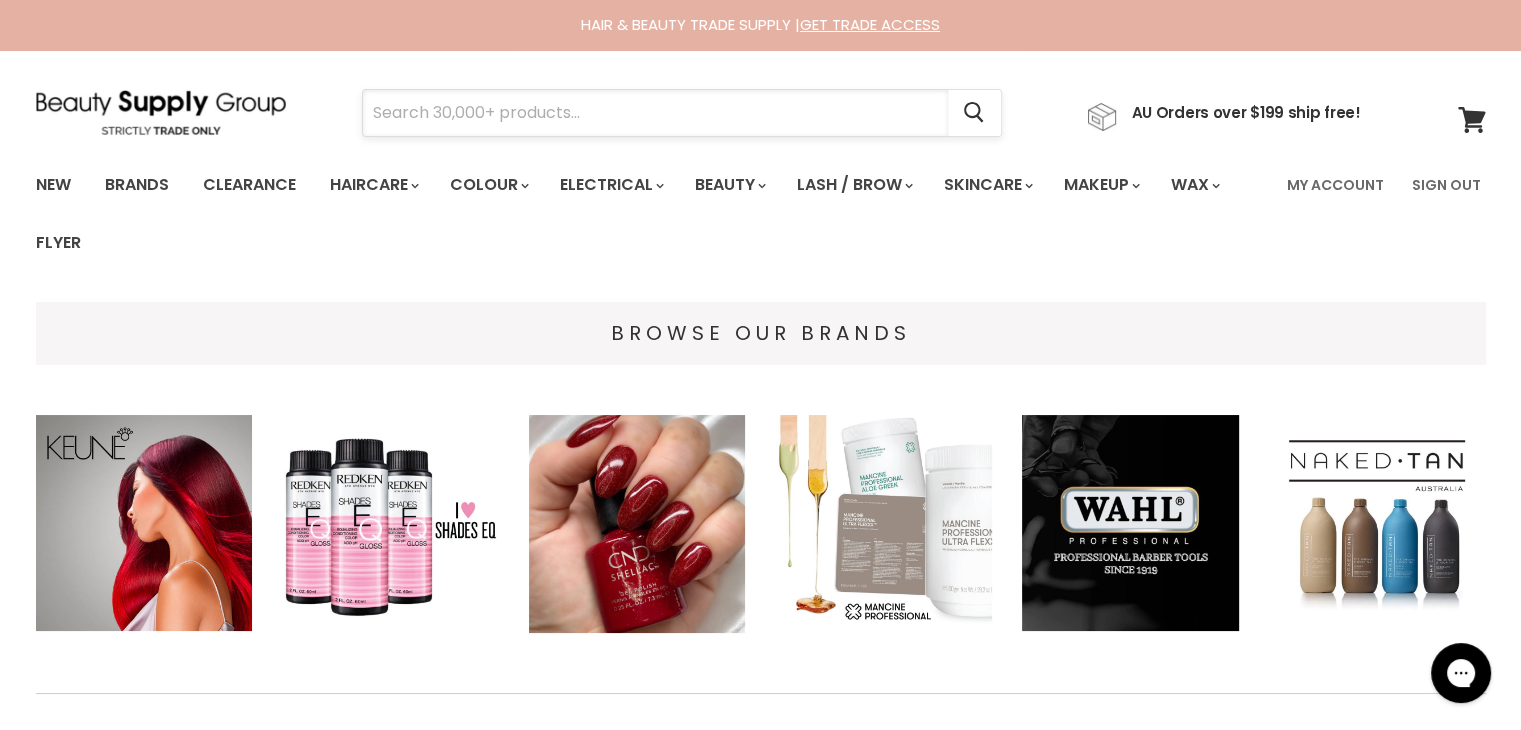click at bounding box center [655, 113] 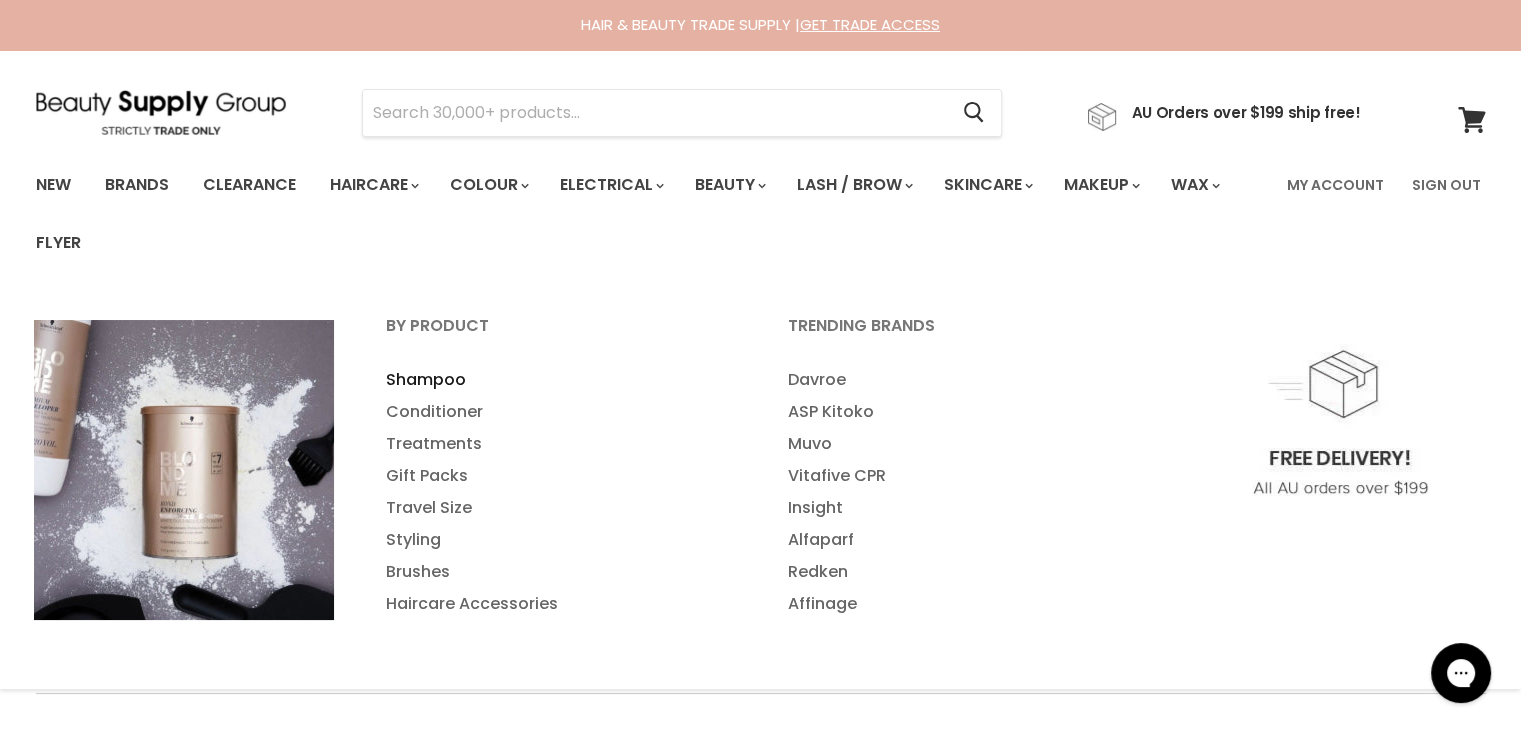 click on "Shampoo" at bounding box center [560, 380] 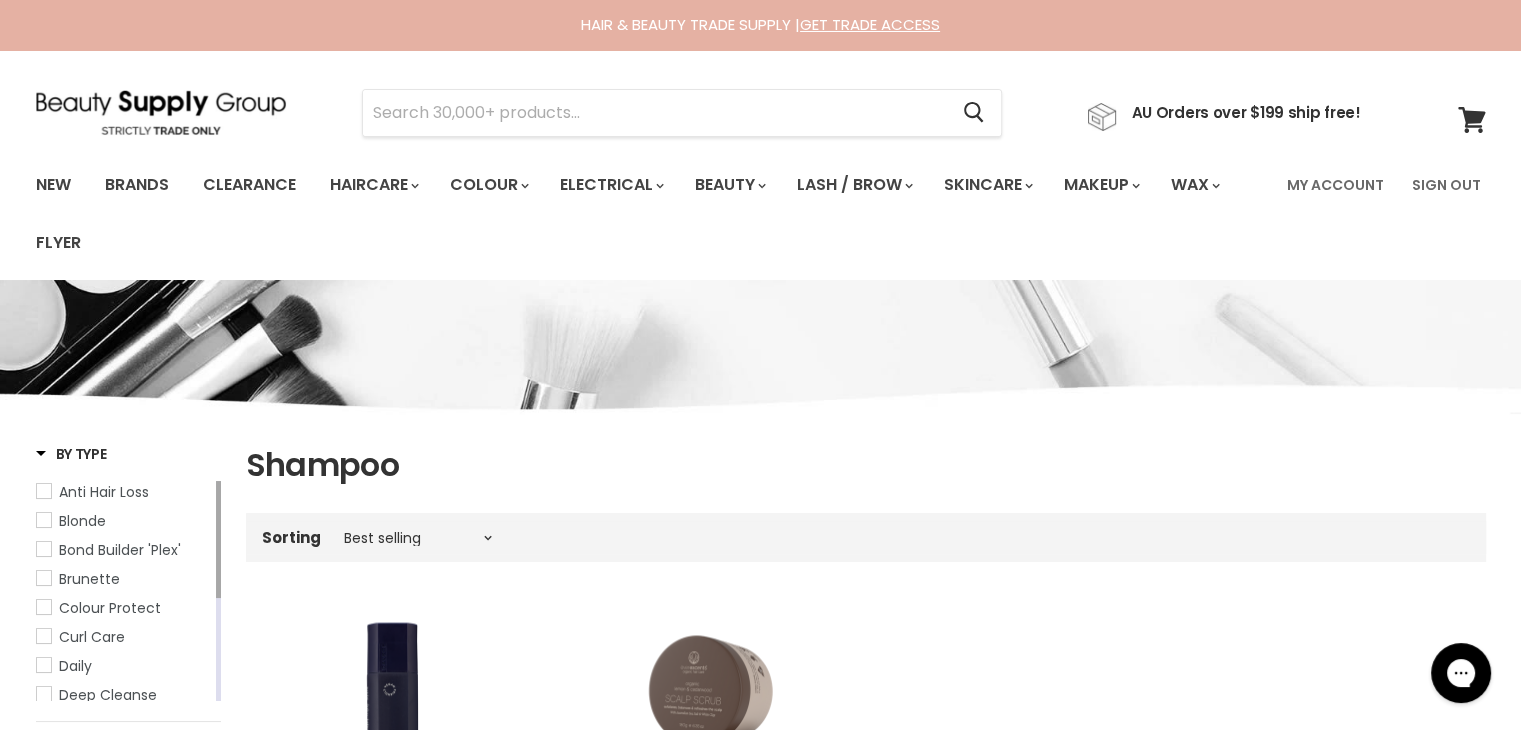 scroll, scrollTop: 432, scrollLeft: 0, axis: vertical 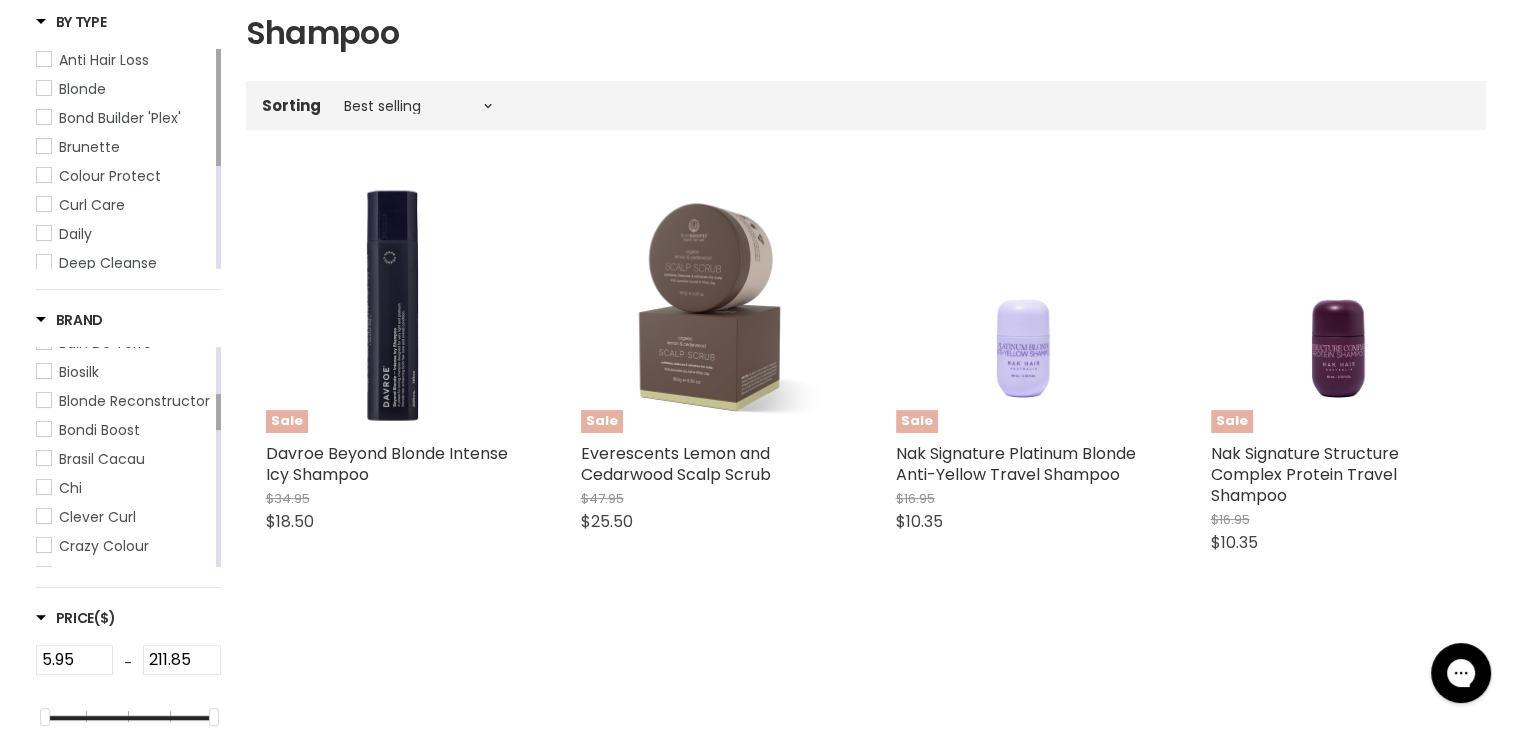 drag, startPoint x: 216, startPoint y: 439, endPoint x: 216, endPoint y: 417, distance: 22 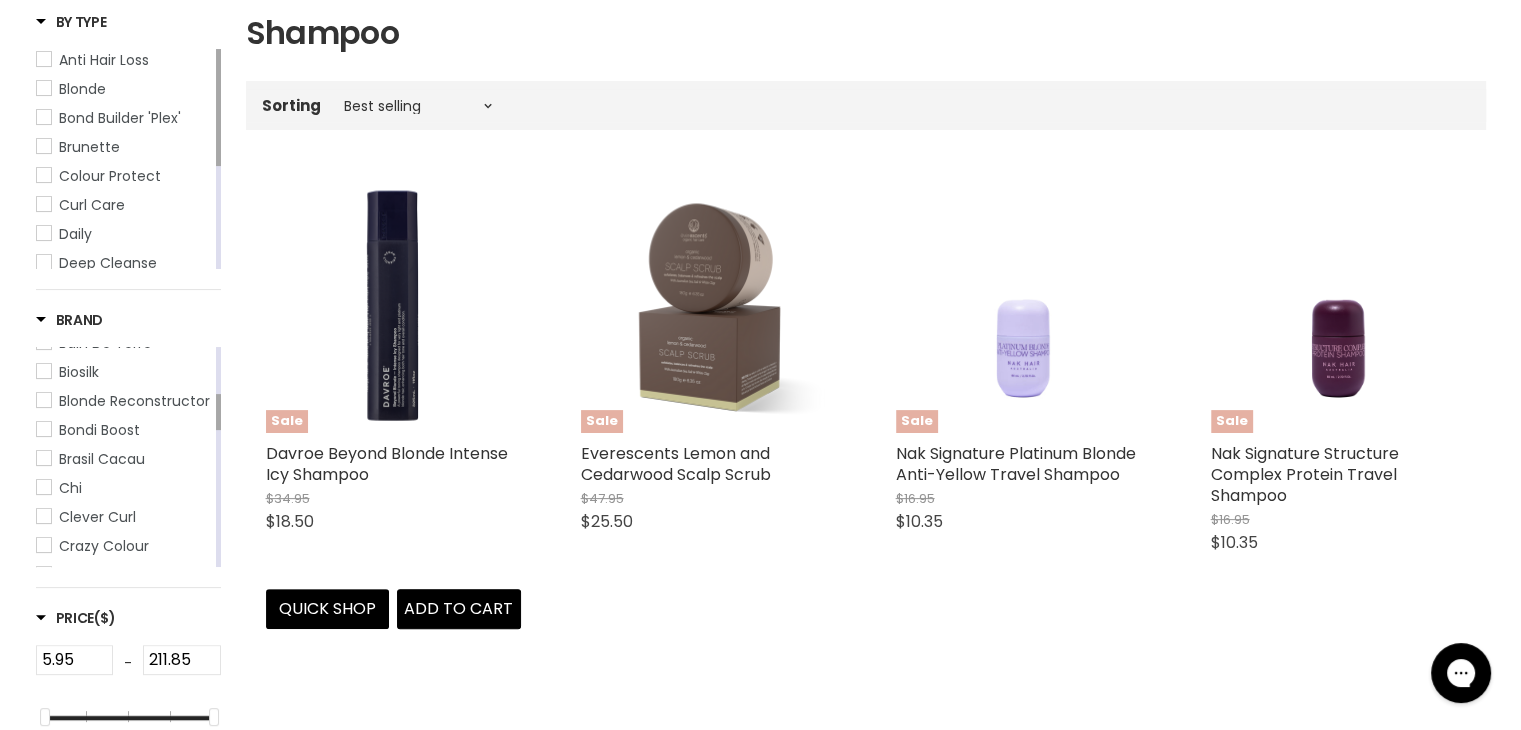 scroll, scrollTop: 0, scrollLeft: 0, axis: both 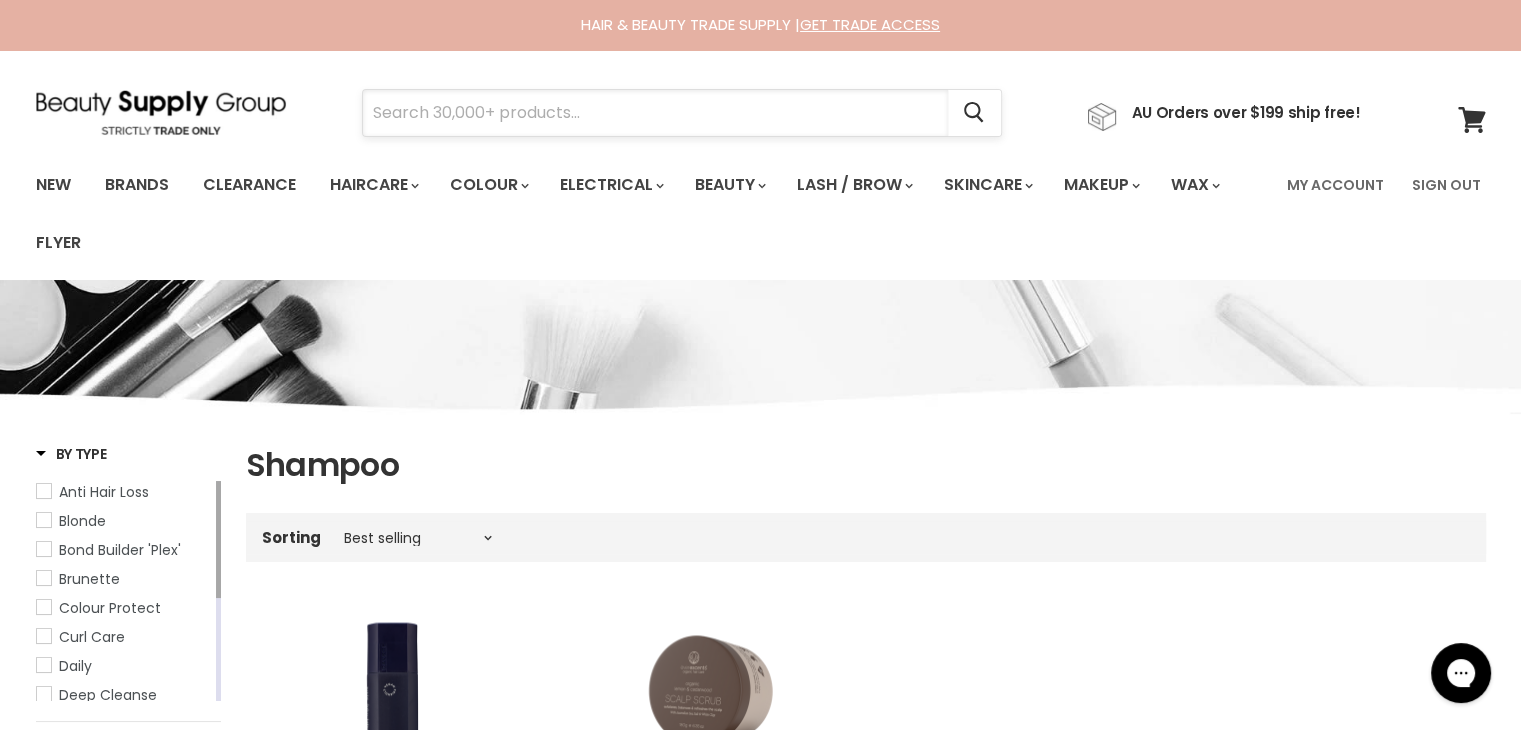 click at bounding box center [655, 113] 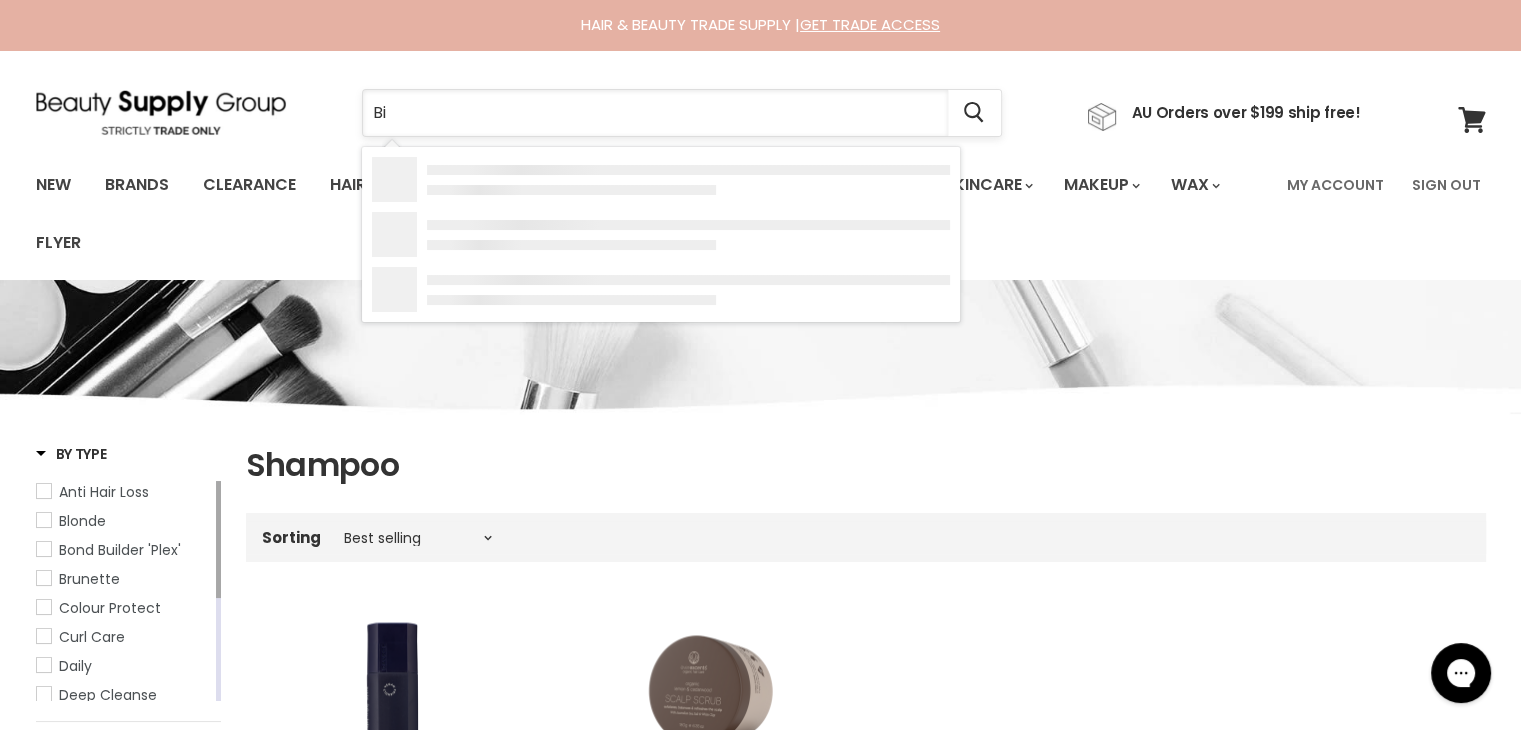 type on "Bio" 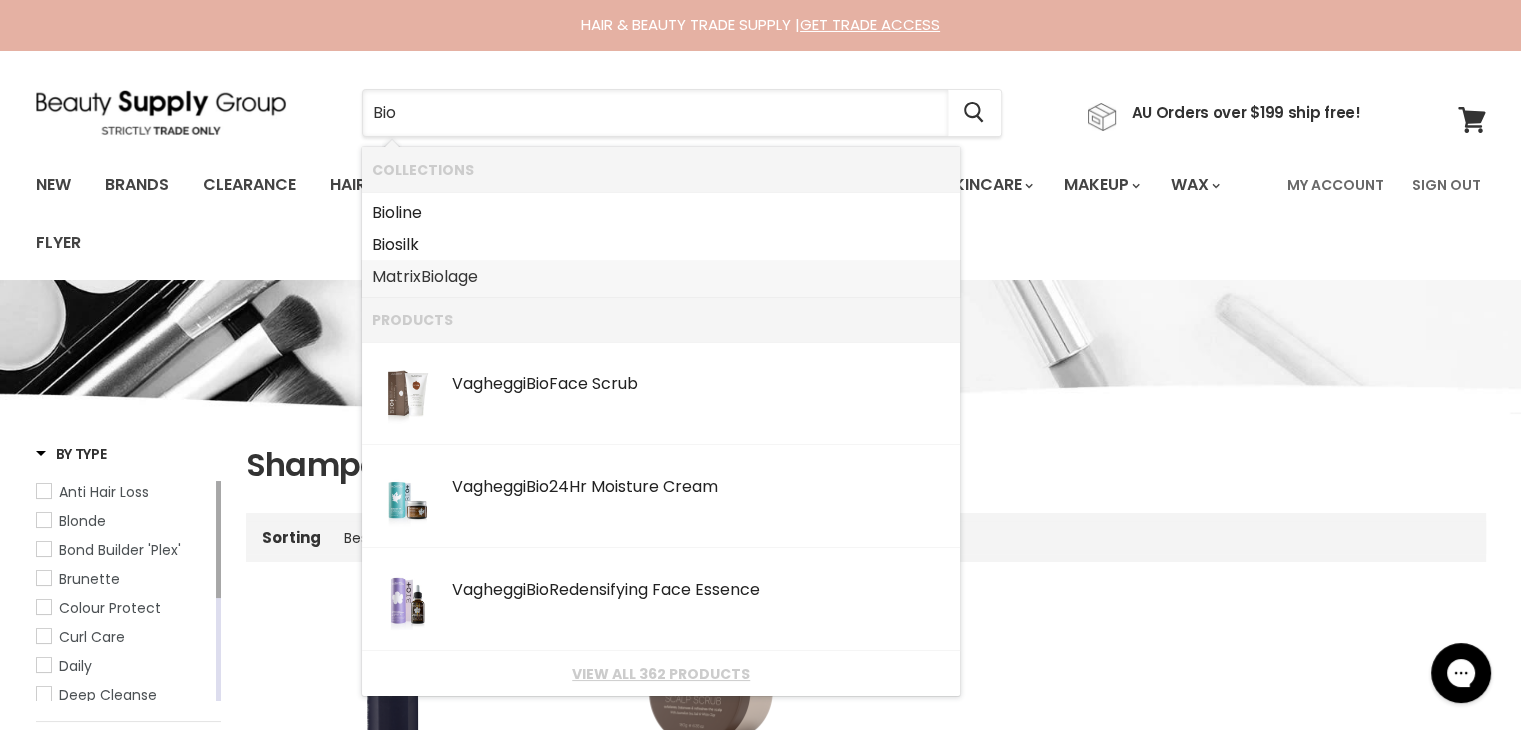 click on "Bio" at bounding box center (432, 276) 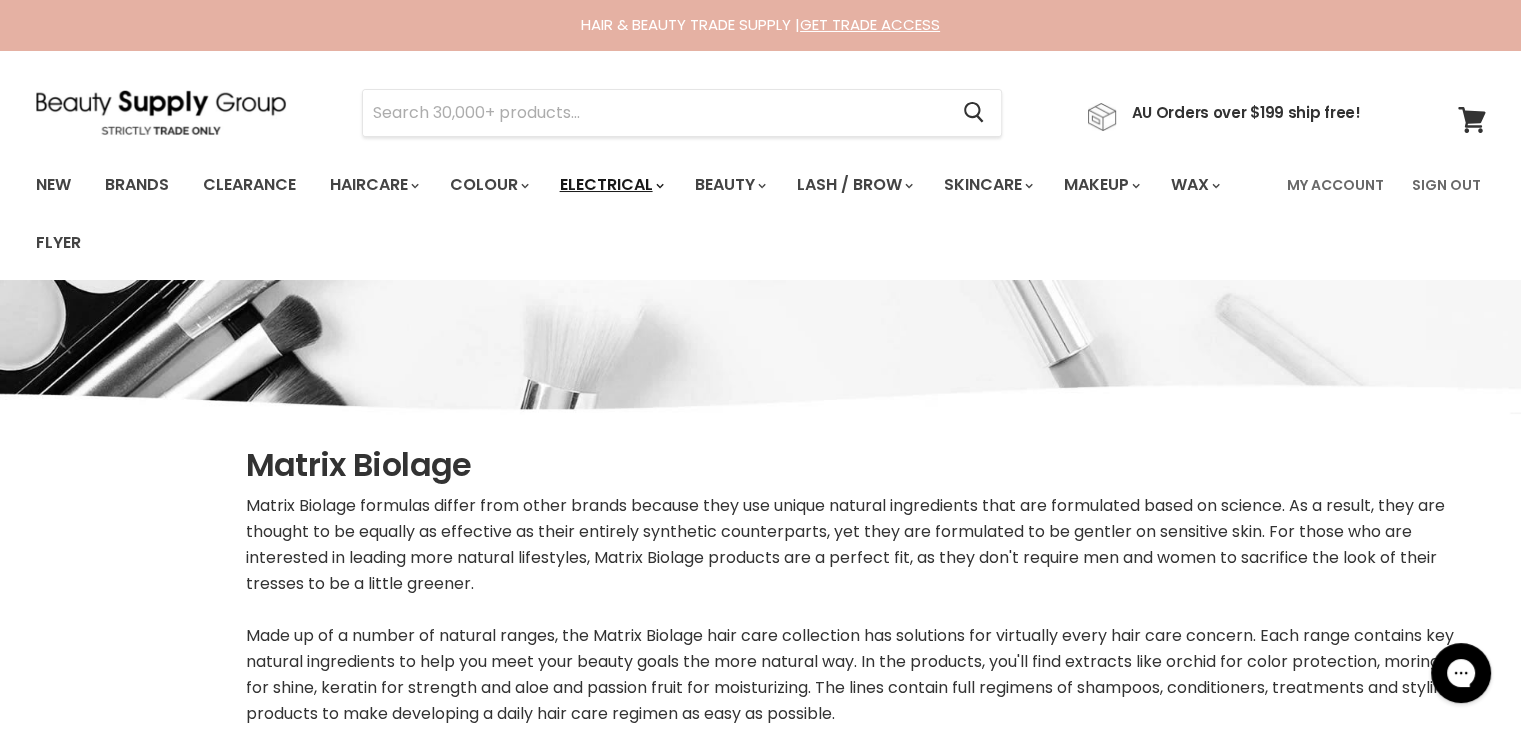 scroll, scrollTop: 0, scrollLeft: 0, axis: both 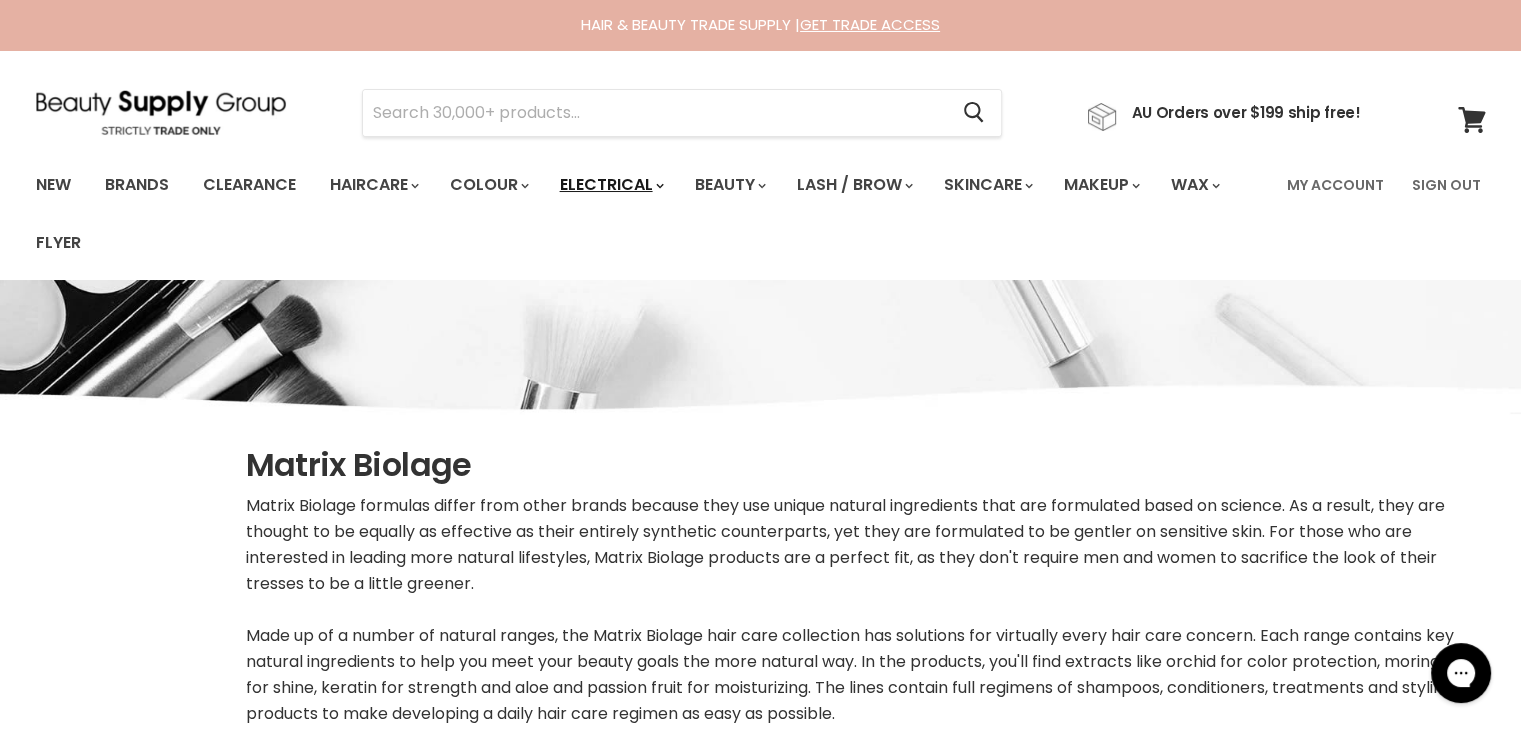 select on "manual" 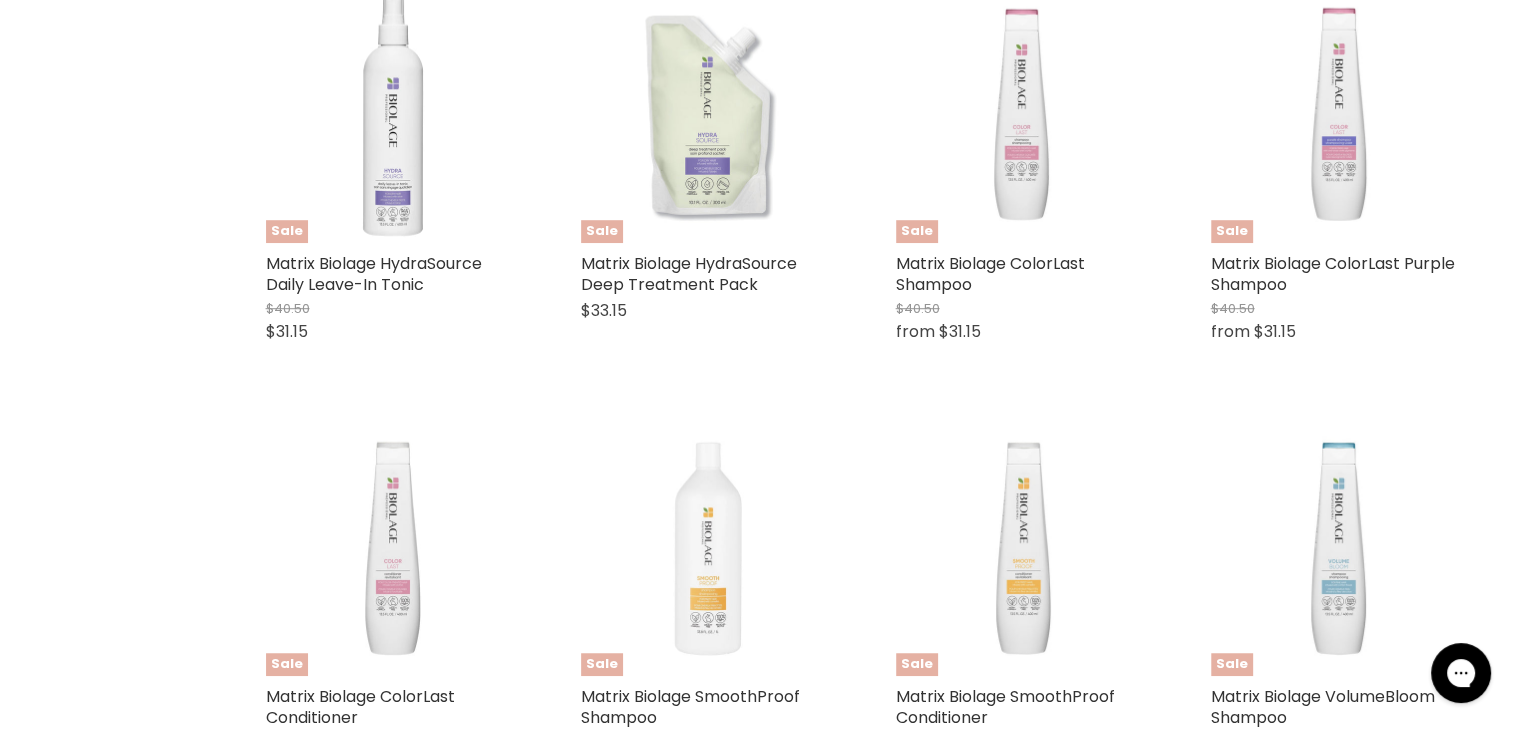 scroll, scrollTop: 864, scrollLeft: 0, axis: vertical 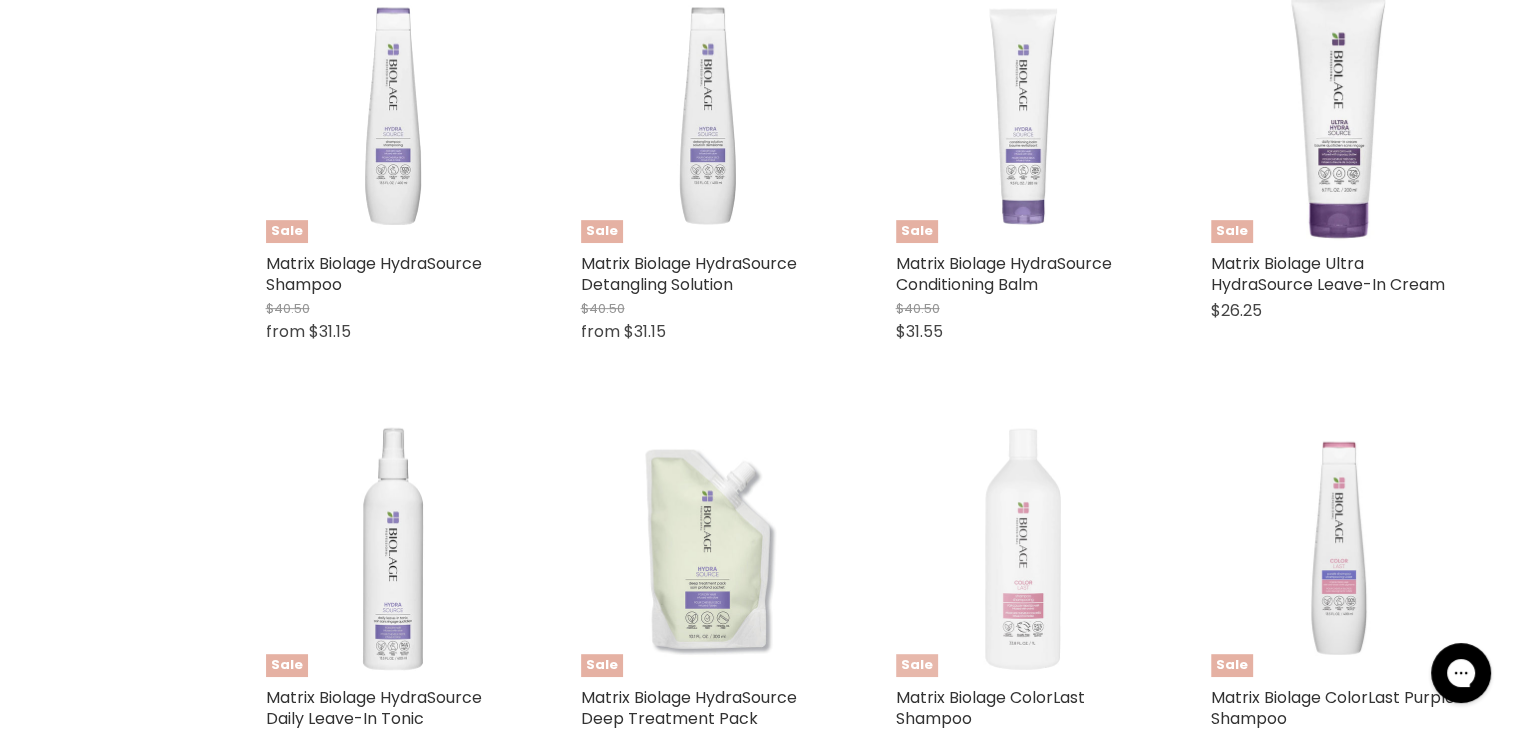 click at bounding box center (1023, 549) 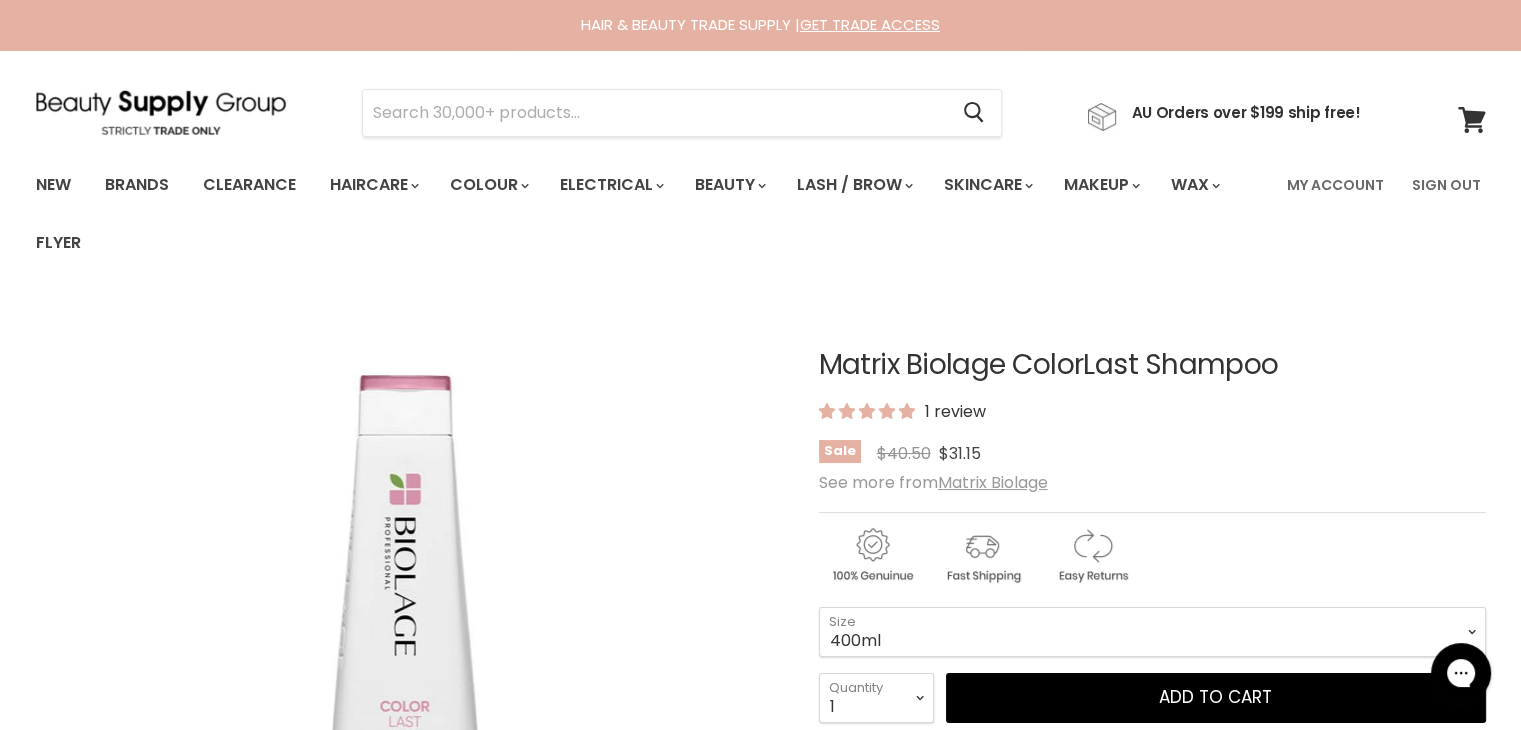 scroll, scrollTop: 433, scrollLeft: 0, axis: vertical 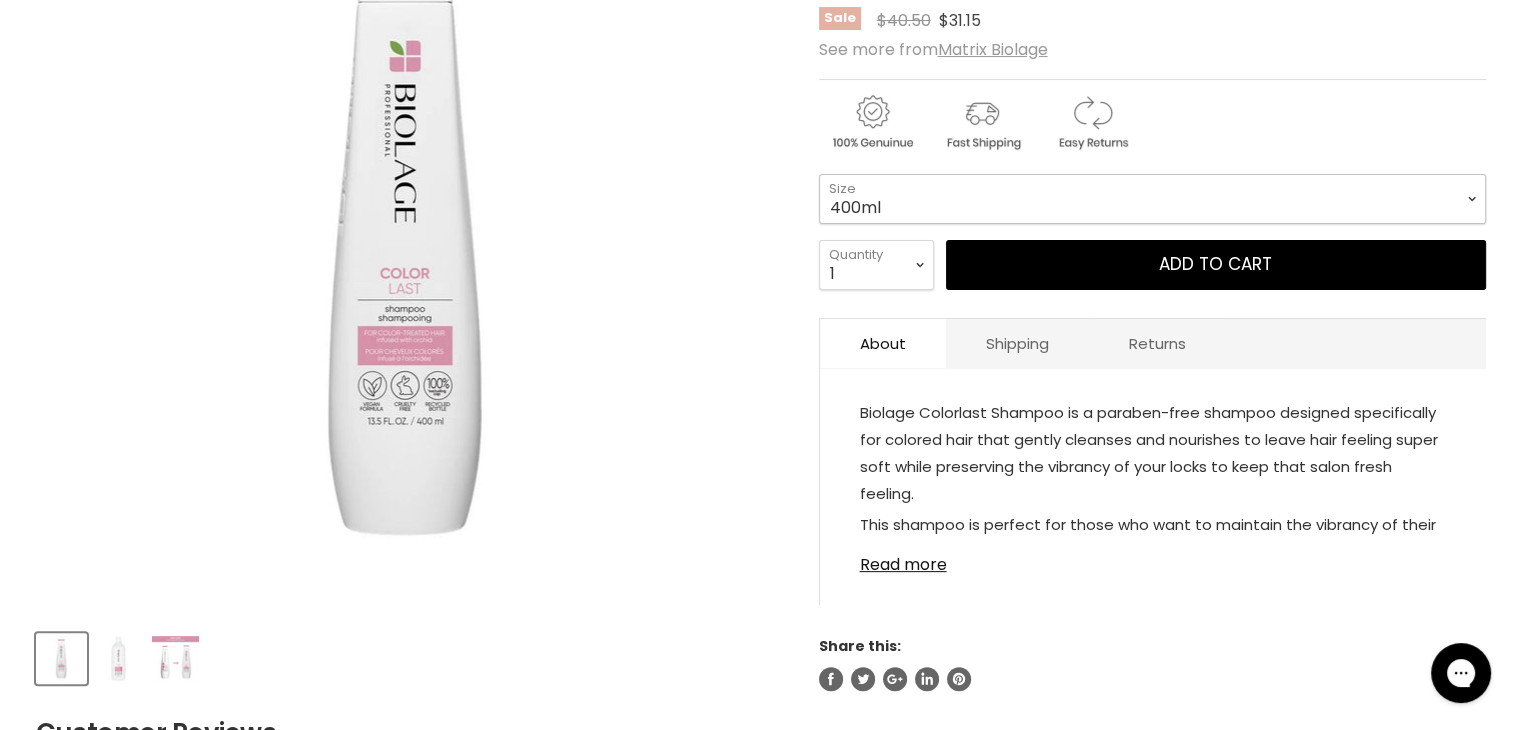 click on "400ml
1 Litre" at bounding box center [1152, 199] 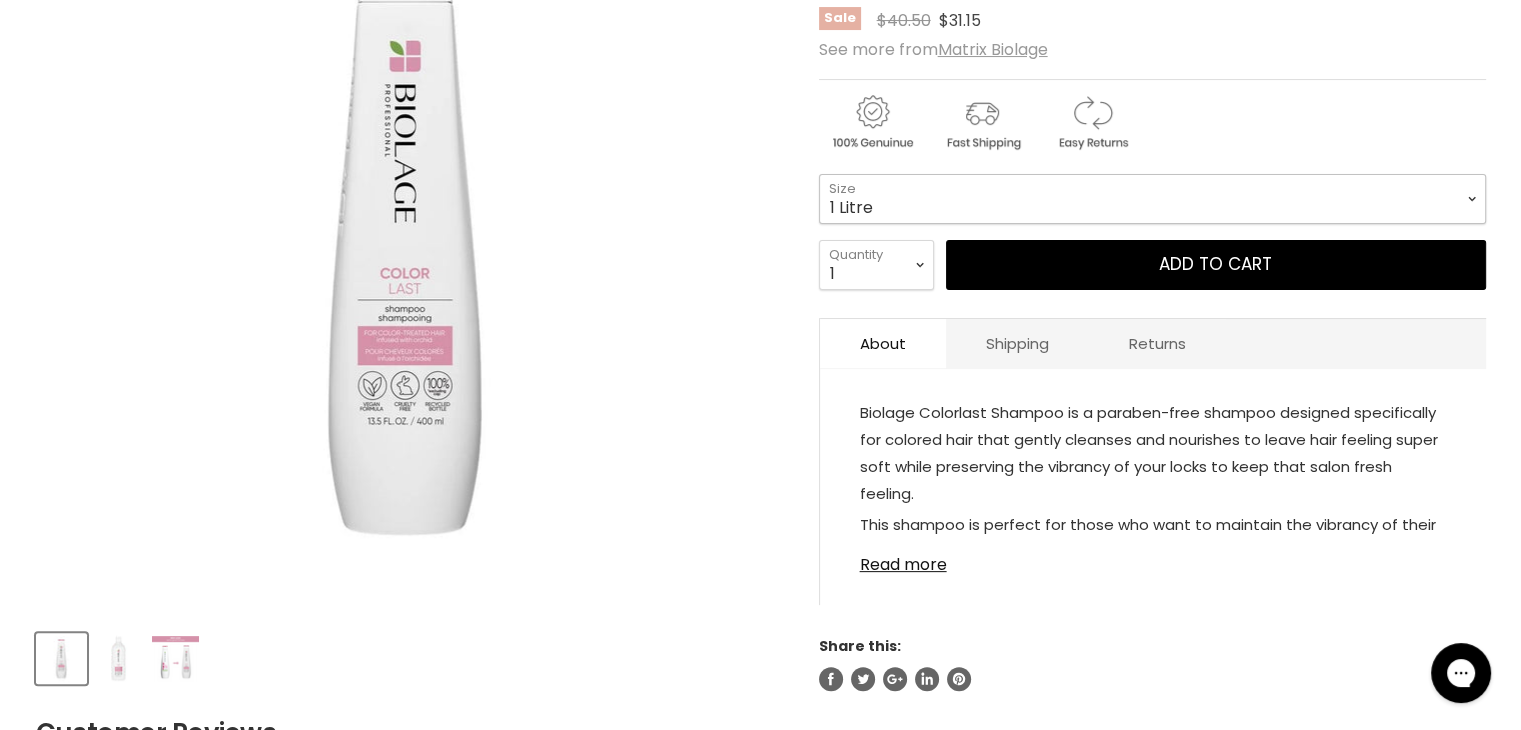 click on "400ml
1 Litre" at bounding box center [1152, 199] 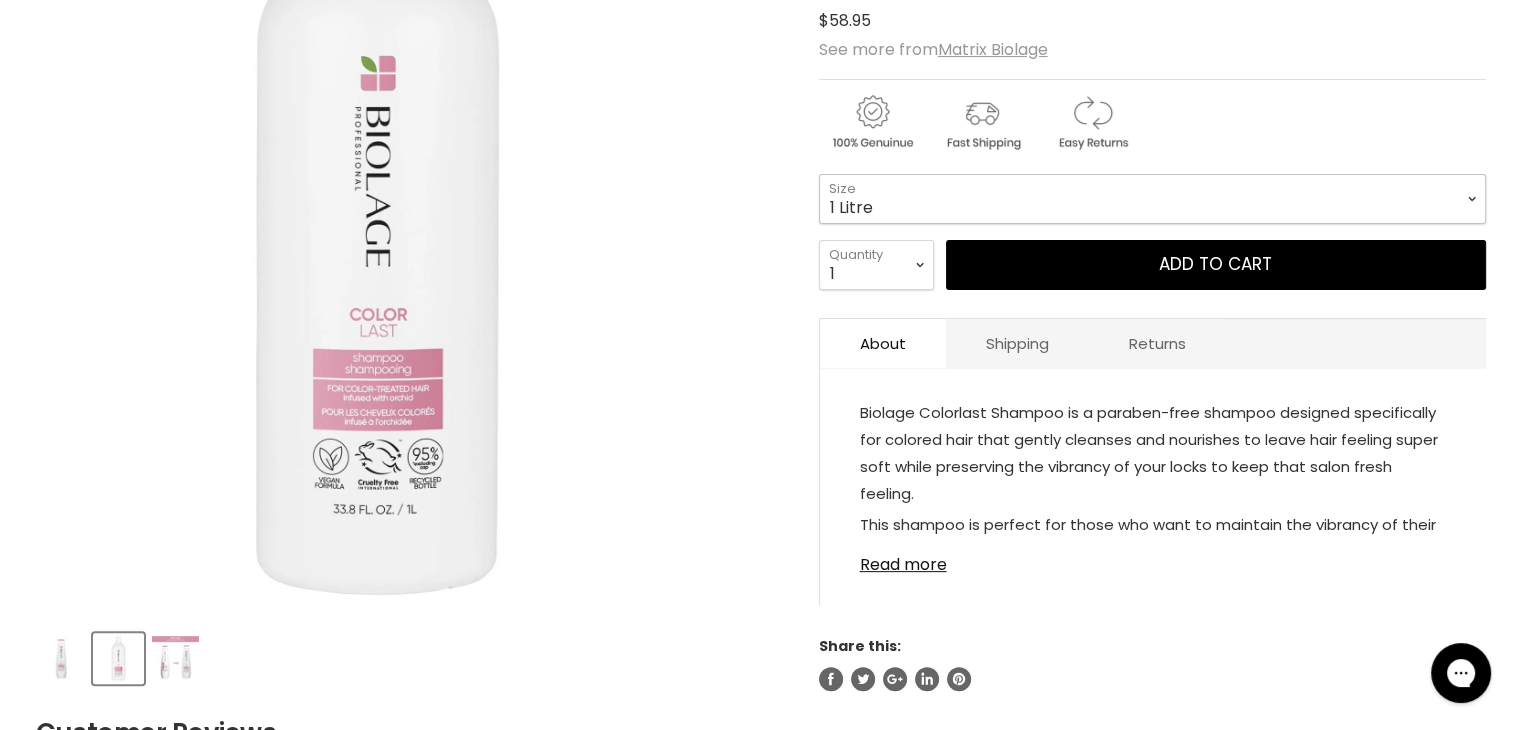 scroll, scrollTop: 0, scrollLeft: 0, axis: both 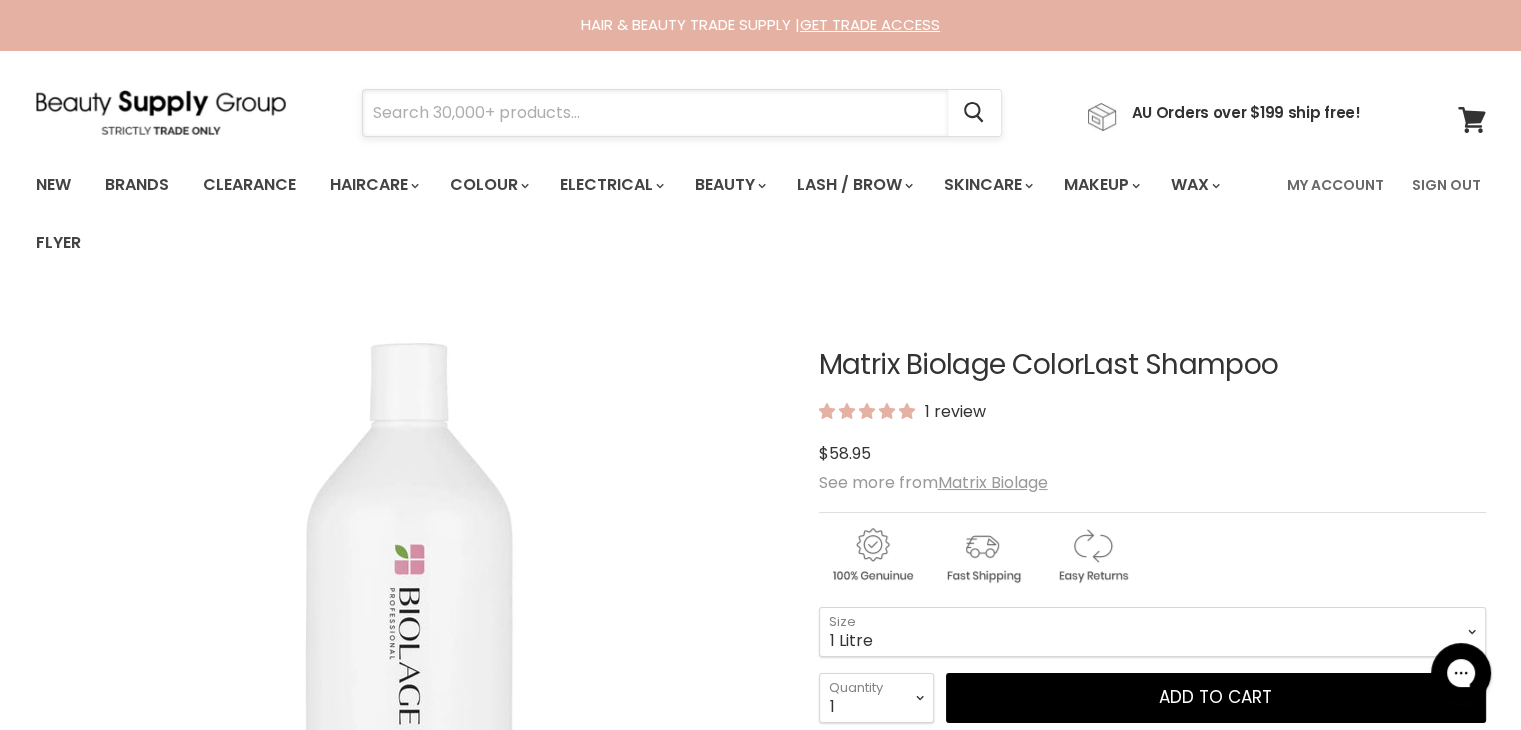 click at bounding box center (655, 113) 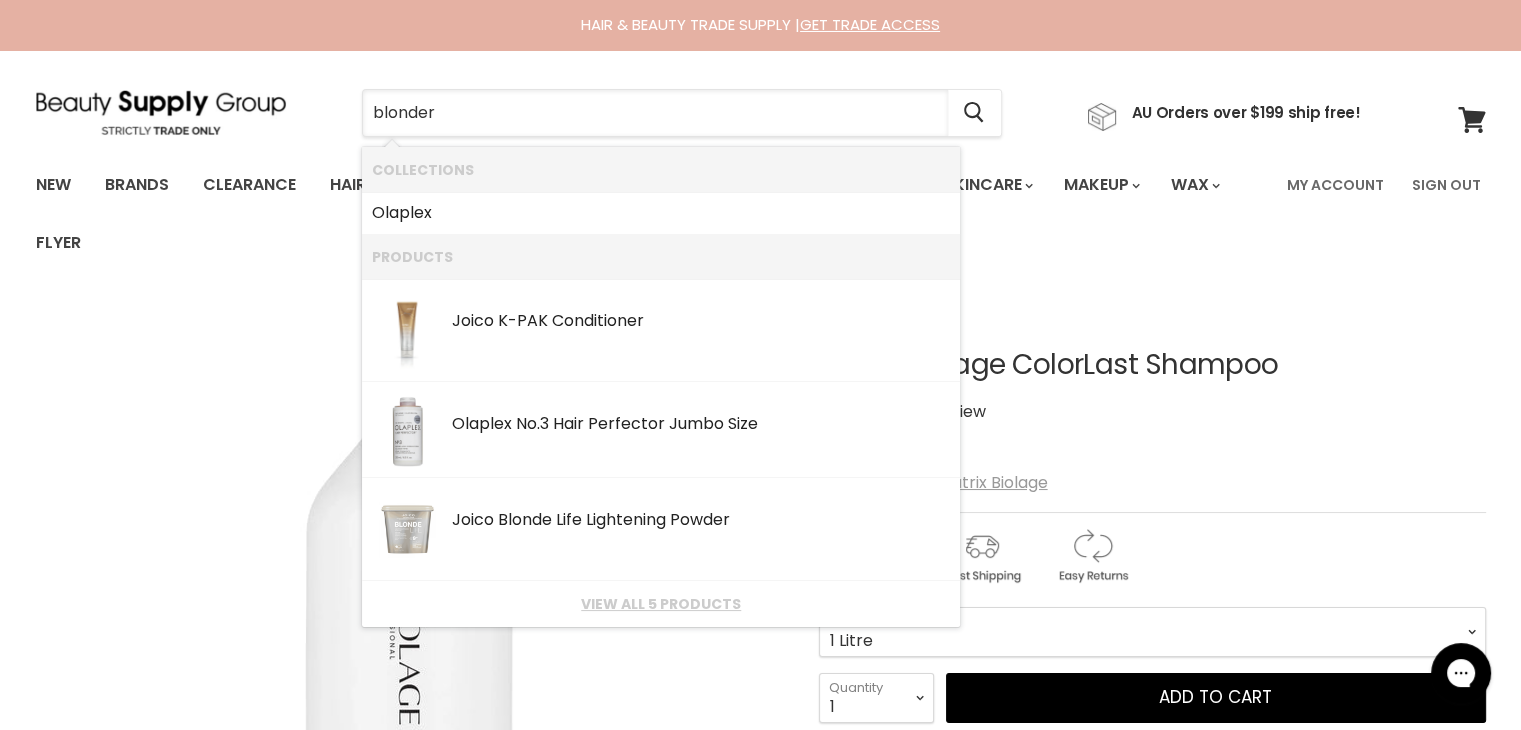 type on "blonder" 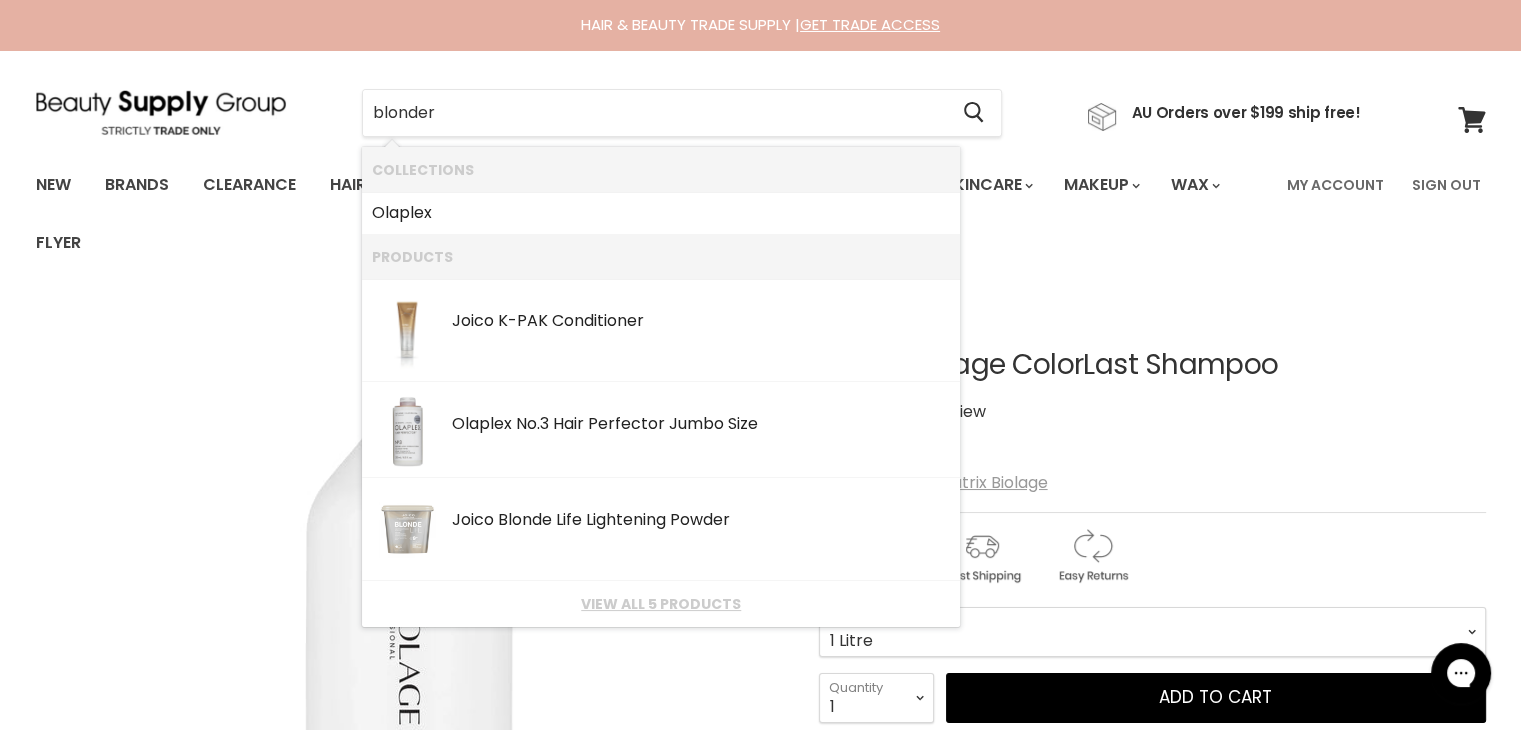 click on "New
Brands
Clearance
Haircare" at bounding box center [648, 214] 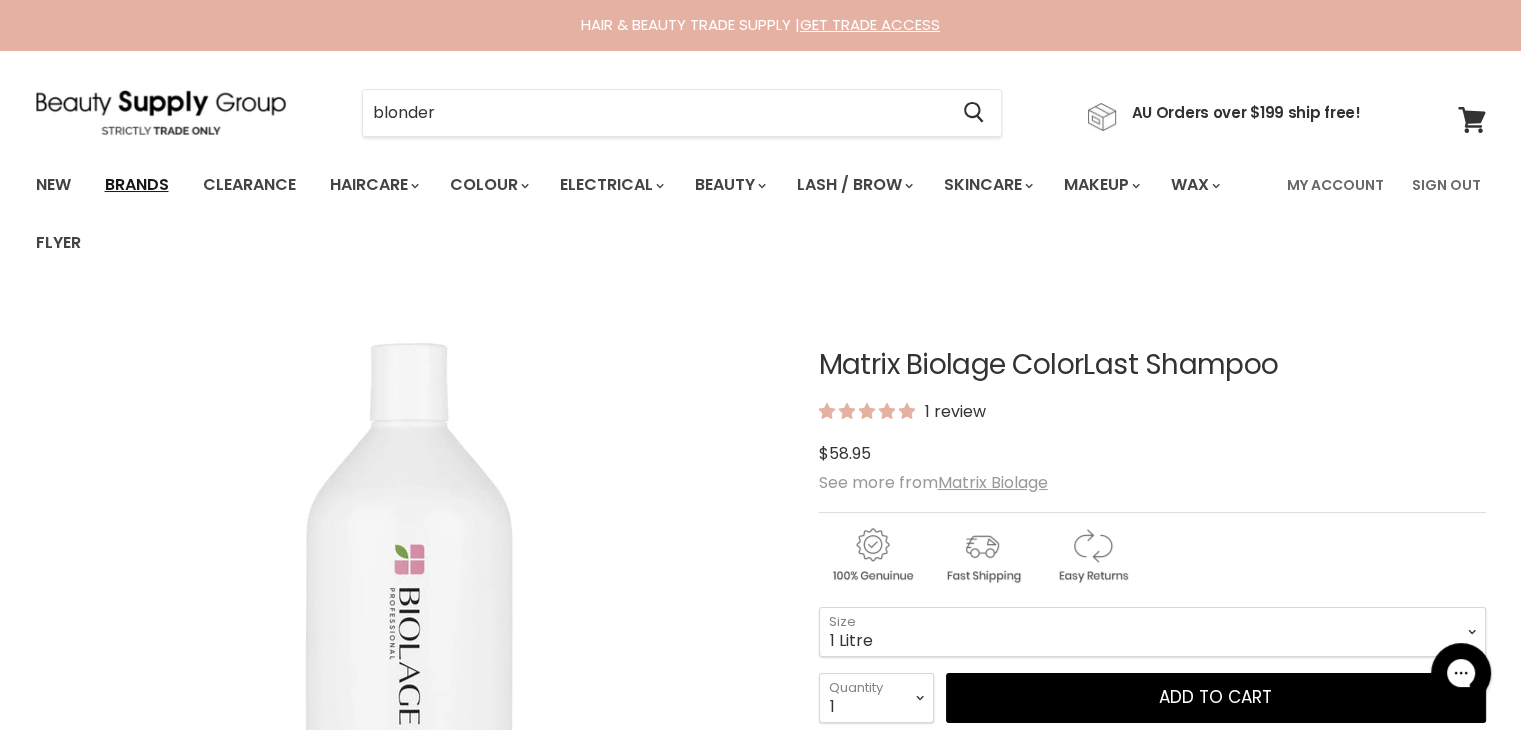 click on "Brands" at bounding box center (137, 185) 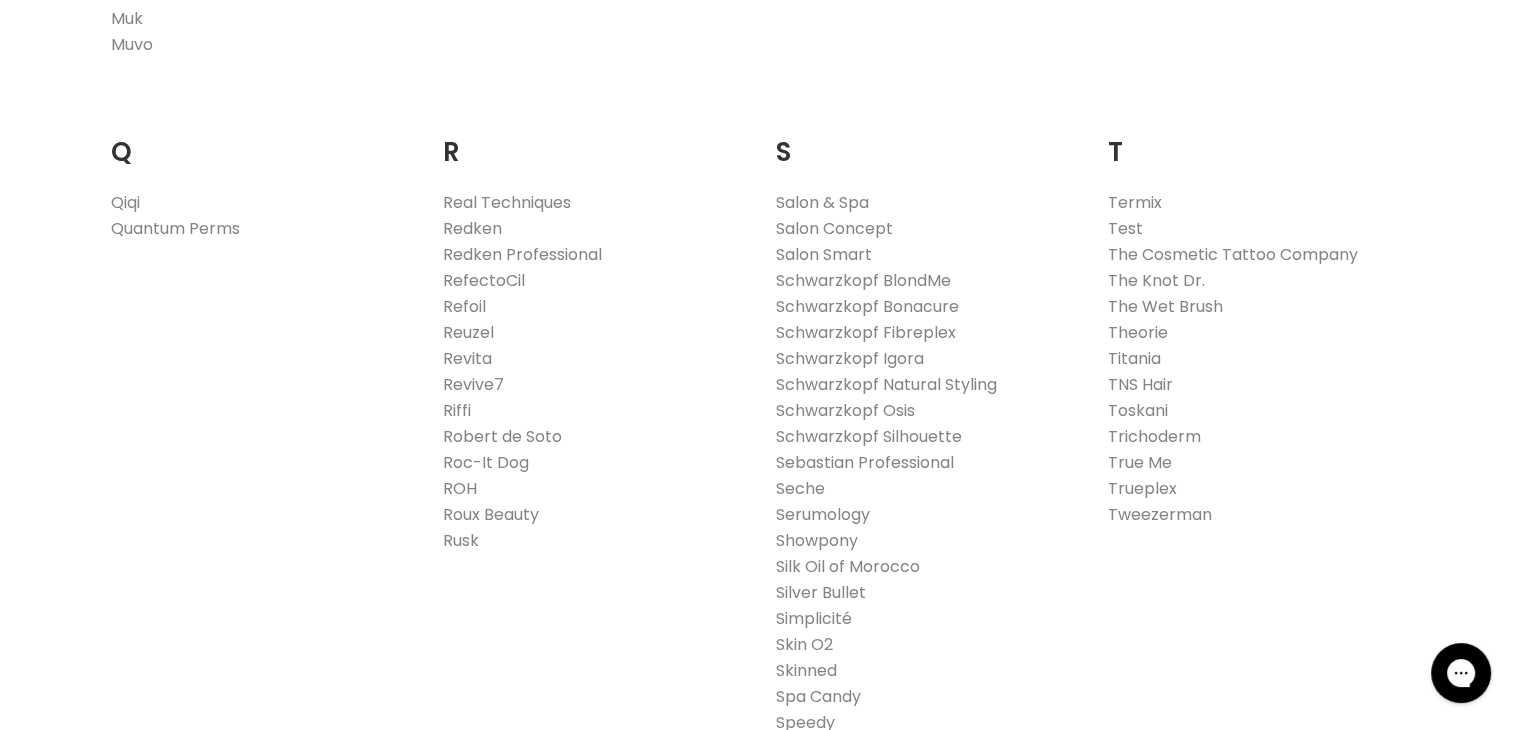 scroll, scrollTop: 3466, scrollLeft: 0, axis: vertical 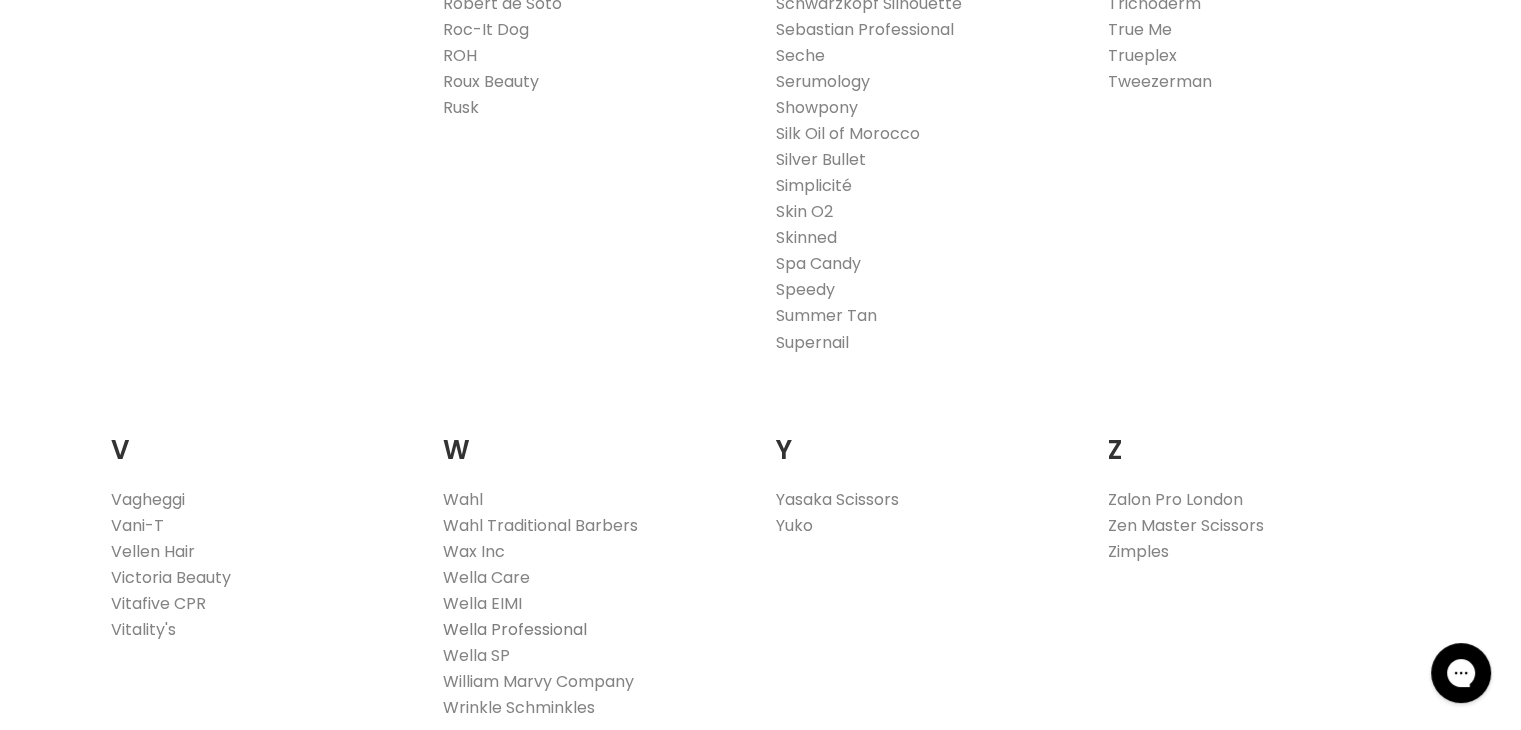 click on "Wella Professional" at bounding box center (515, 628) 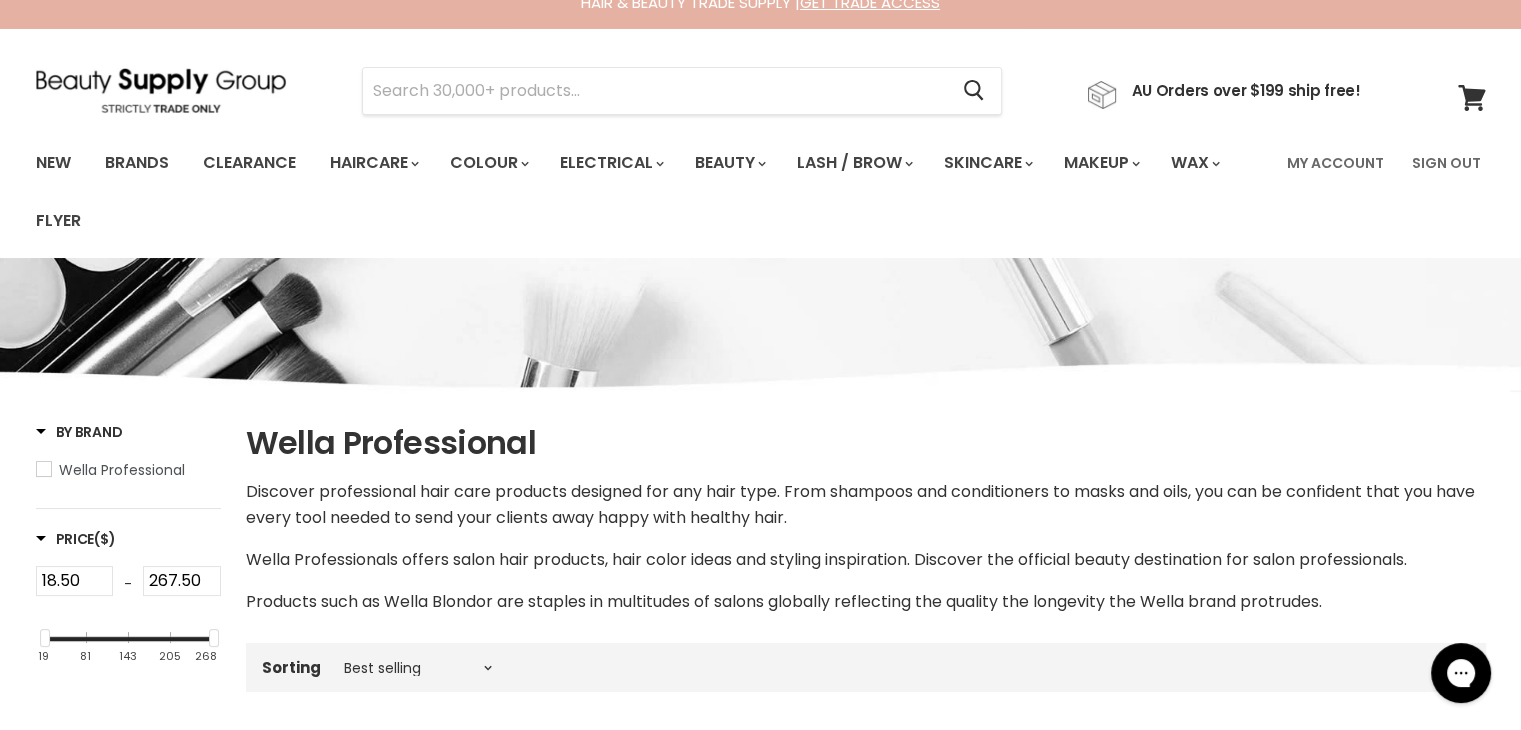 scroll, scrollTop: 0, scrollLeft: 0, axis: both 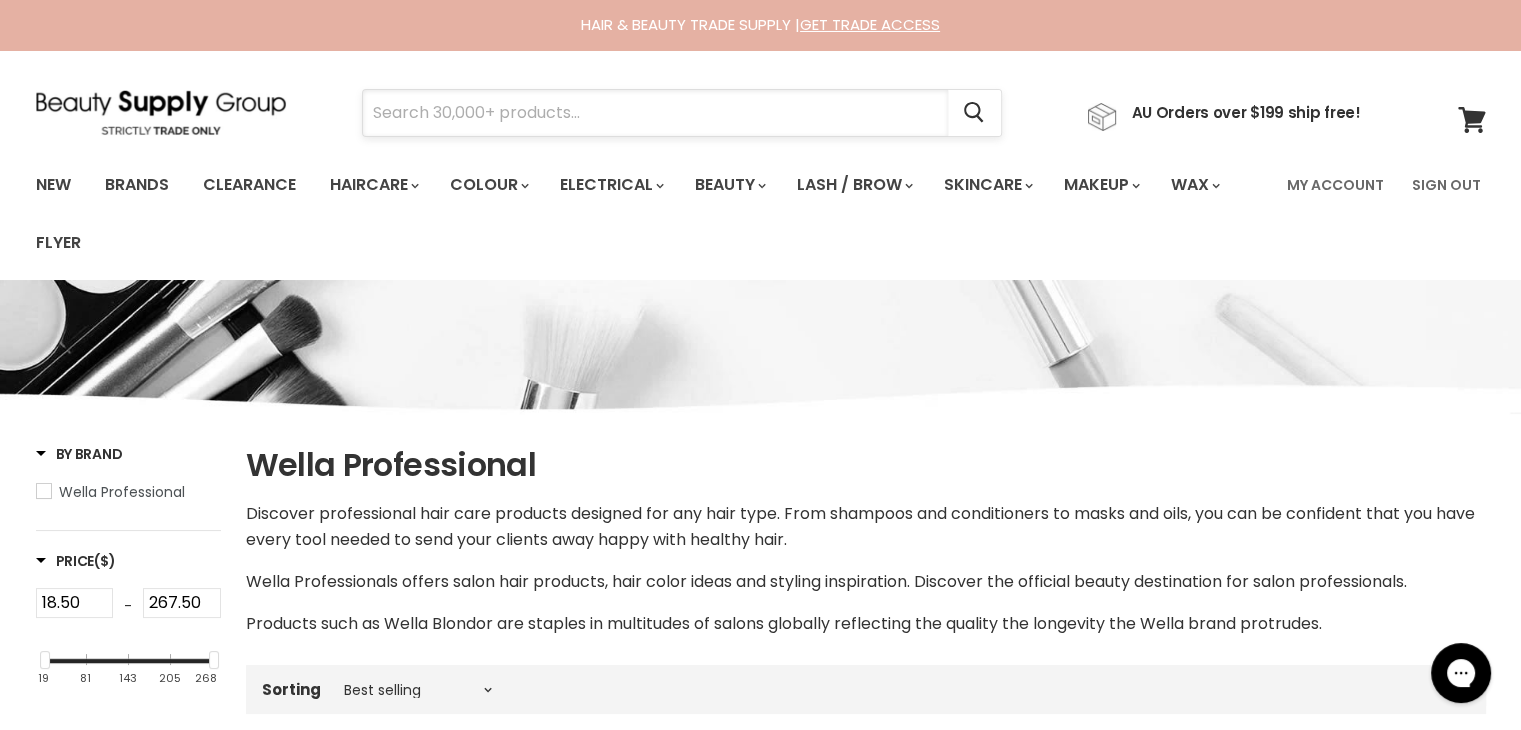 click at bounding box center [655, 113] 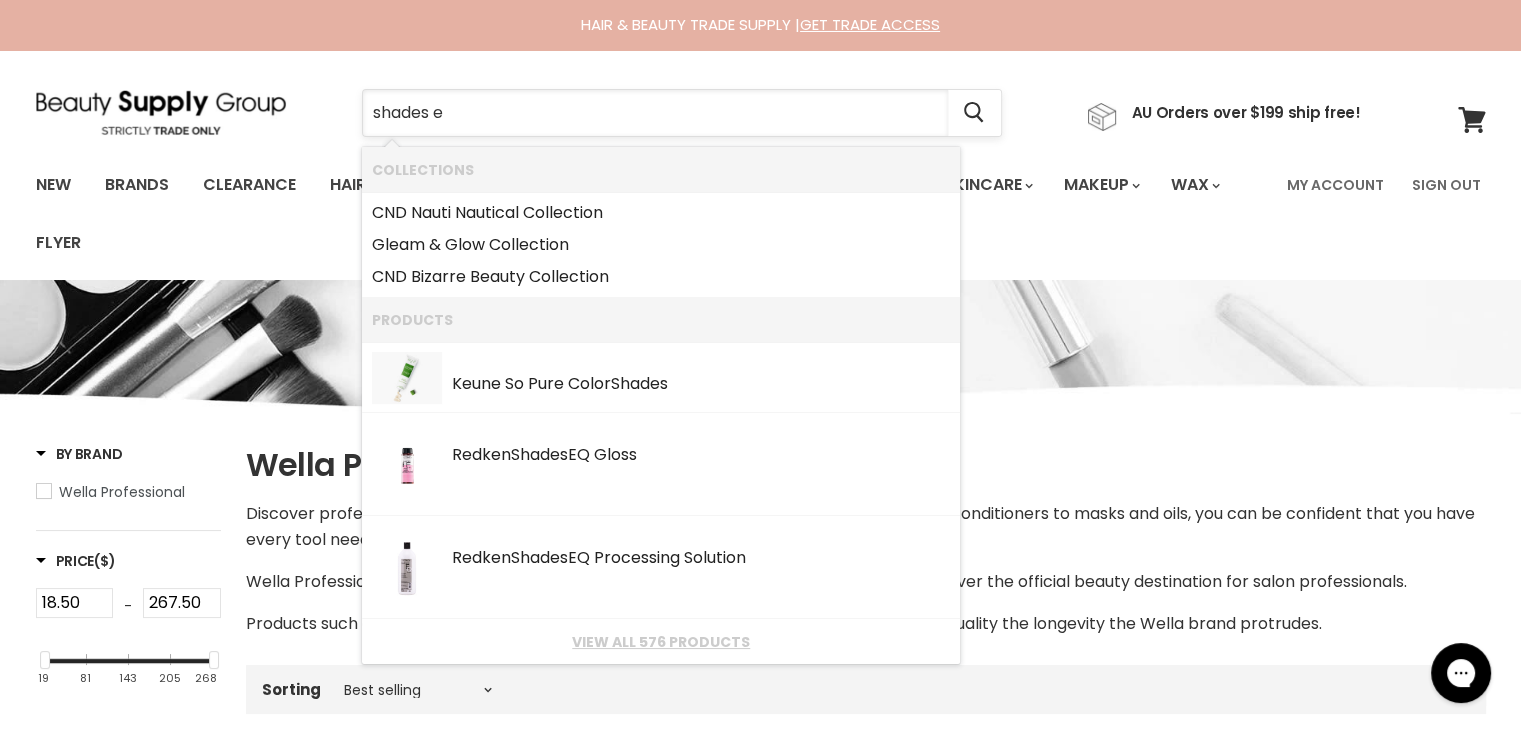 type on "shades eq" 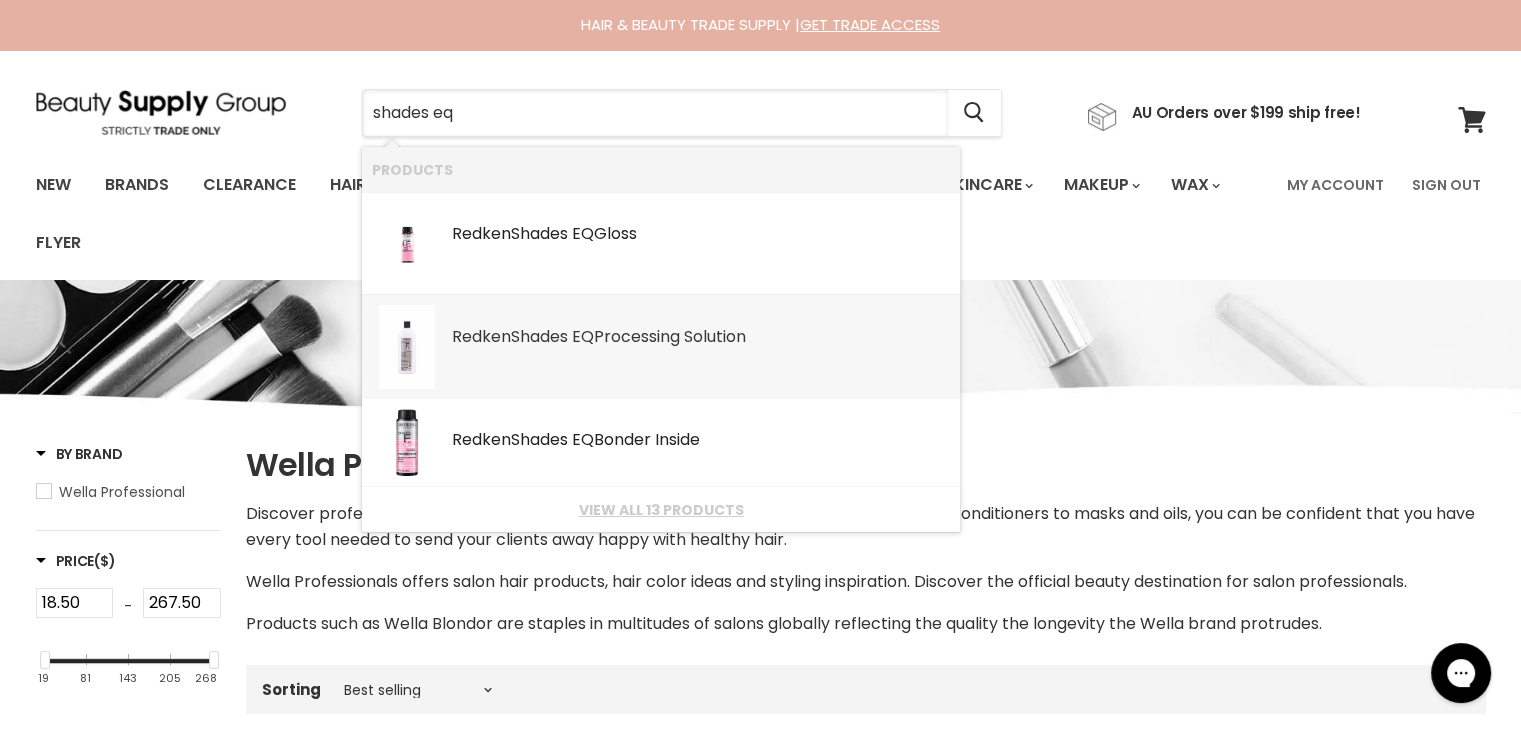 click on "Redken  Shades   EQ  Processing Solution" at bounding box center (701, 338) 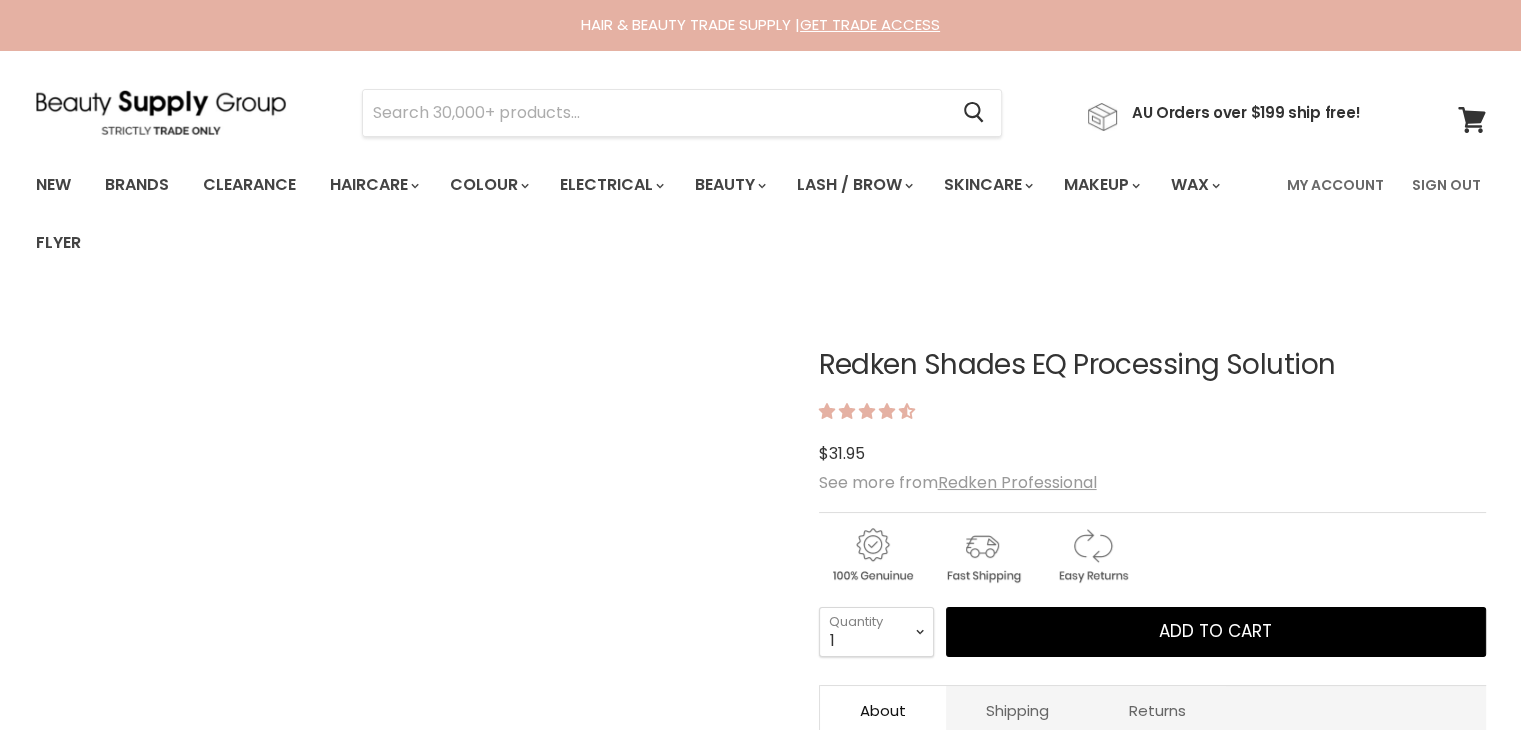 scroll, scrollTop: 0, scrollLeft: 0, axis: both 